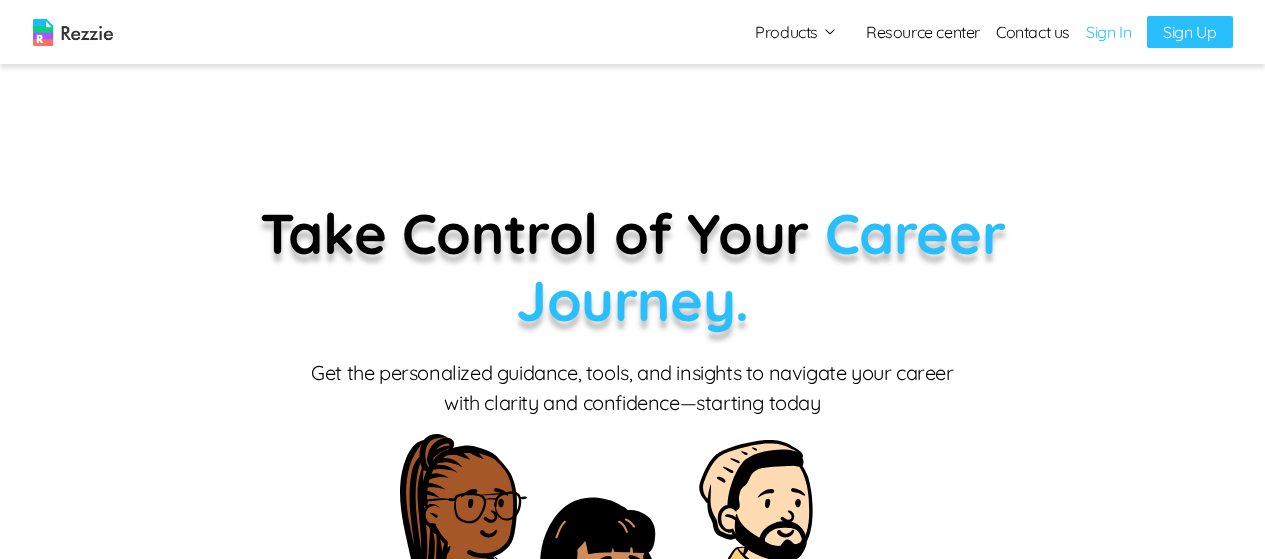 scroll, scrollTop: 0, scrollLeft: 0, axis: both 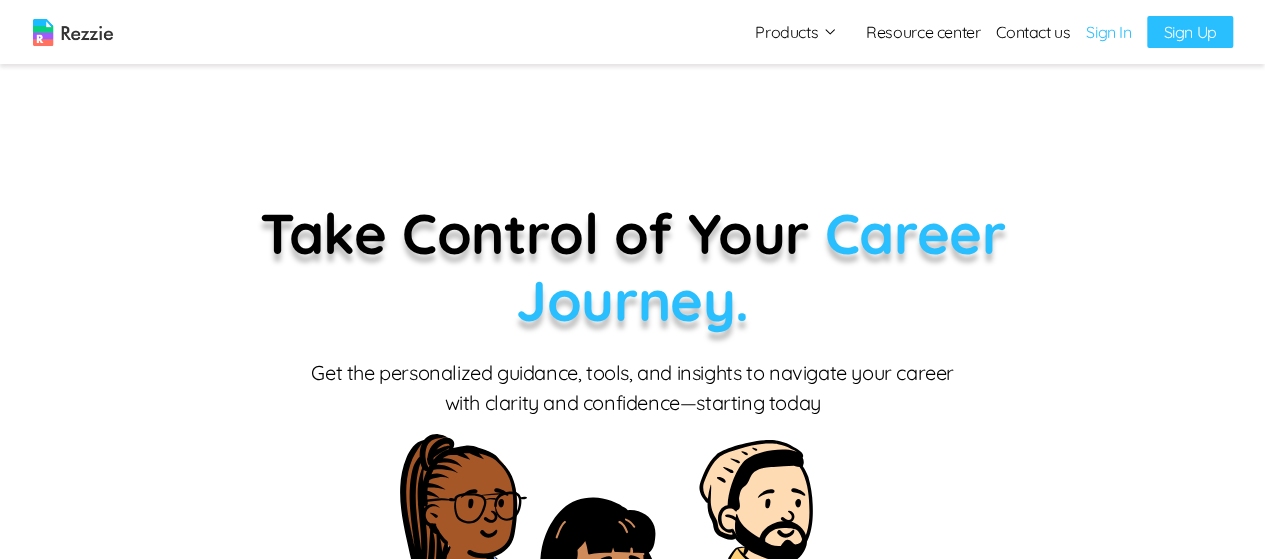 click on "Sign In" at bounding box center [1108, 32] 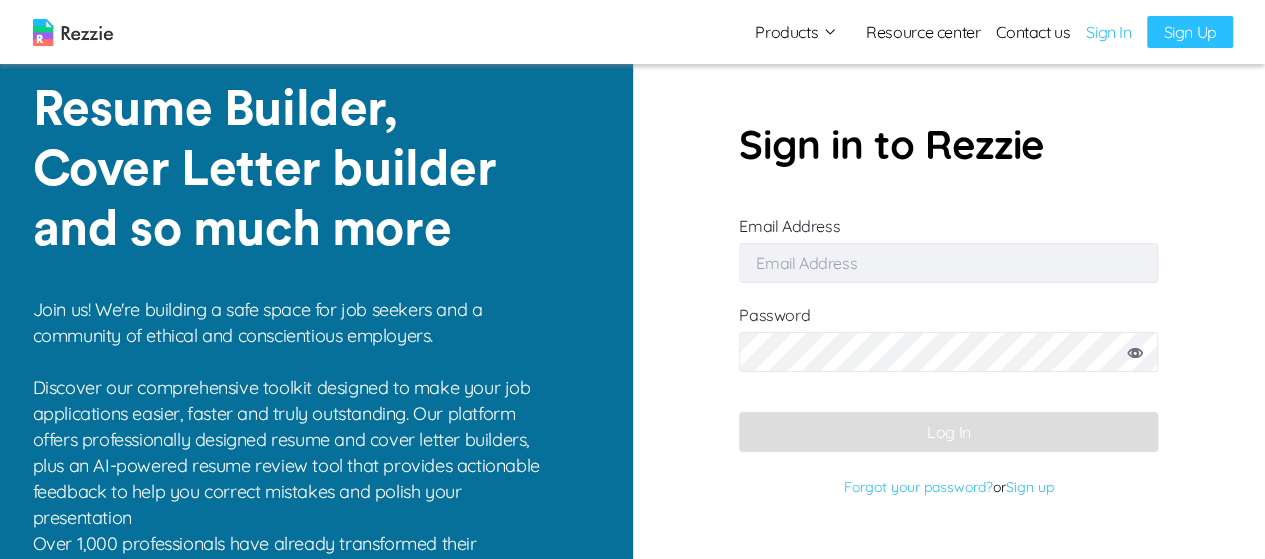 type on "[EMAIL]" 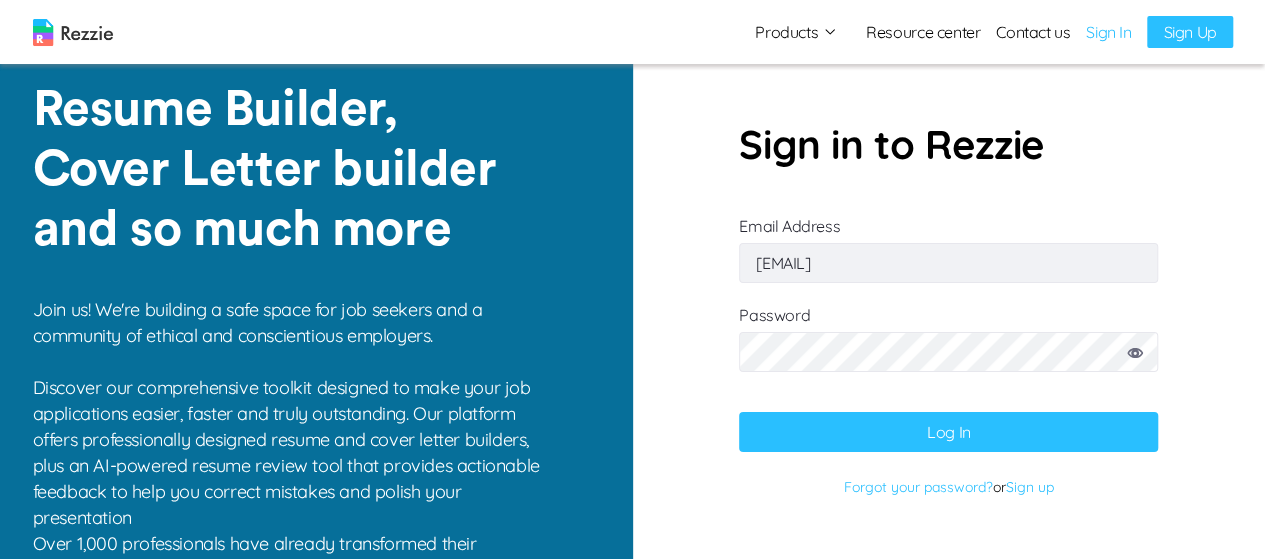 click on "Log In" at bounding box center (948, 432) 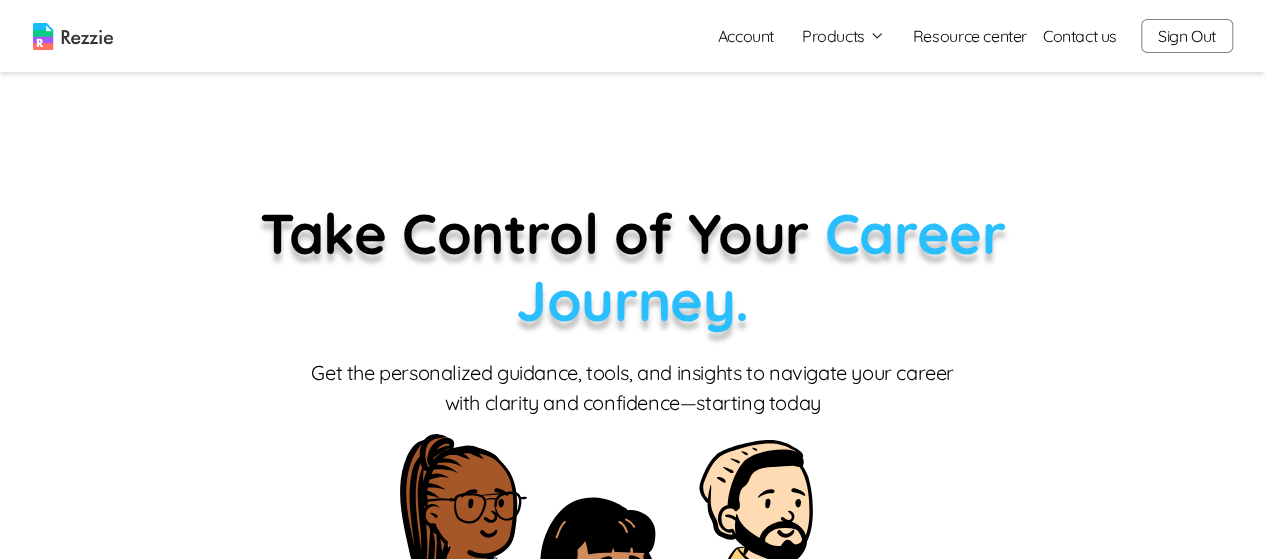 click on "Products" at bounding box center (843, 36) 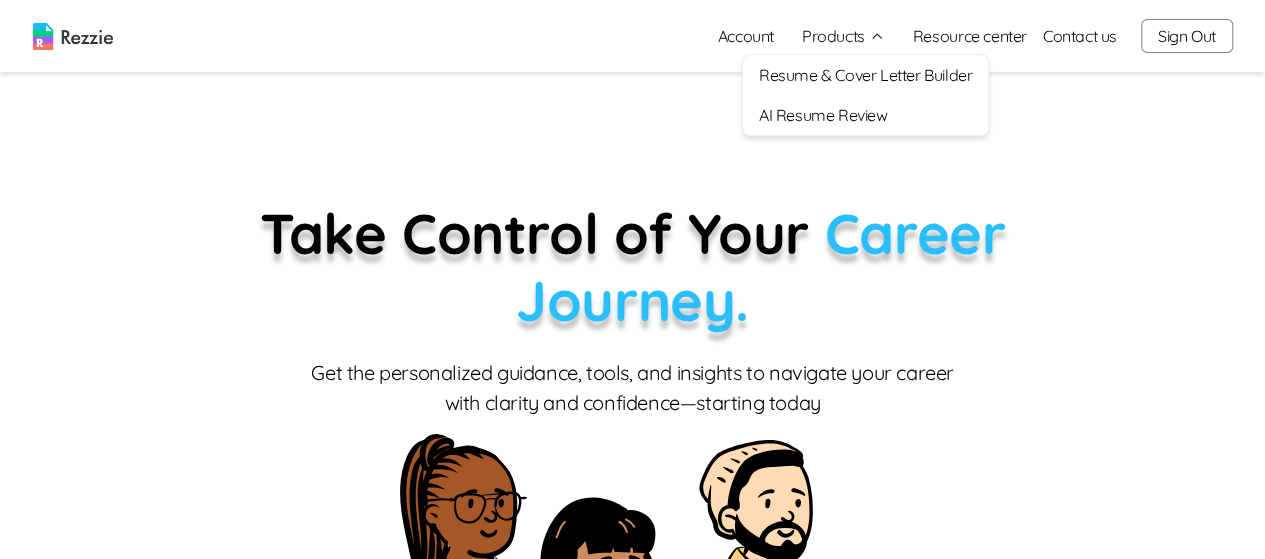click on "Resume & Cover Letter Builder" at bounding box center (865, 75) 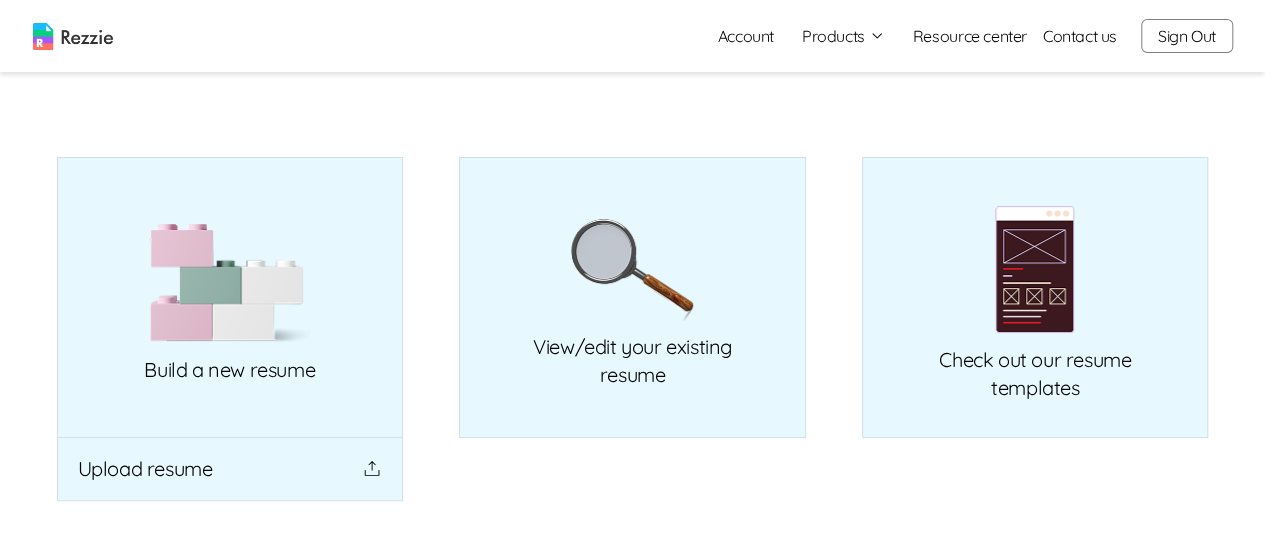 click on "Products" at bounding box center [843, 36] 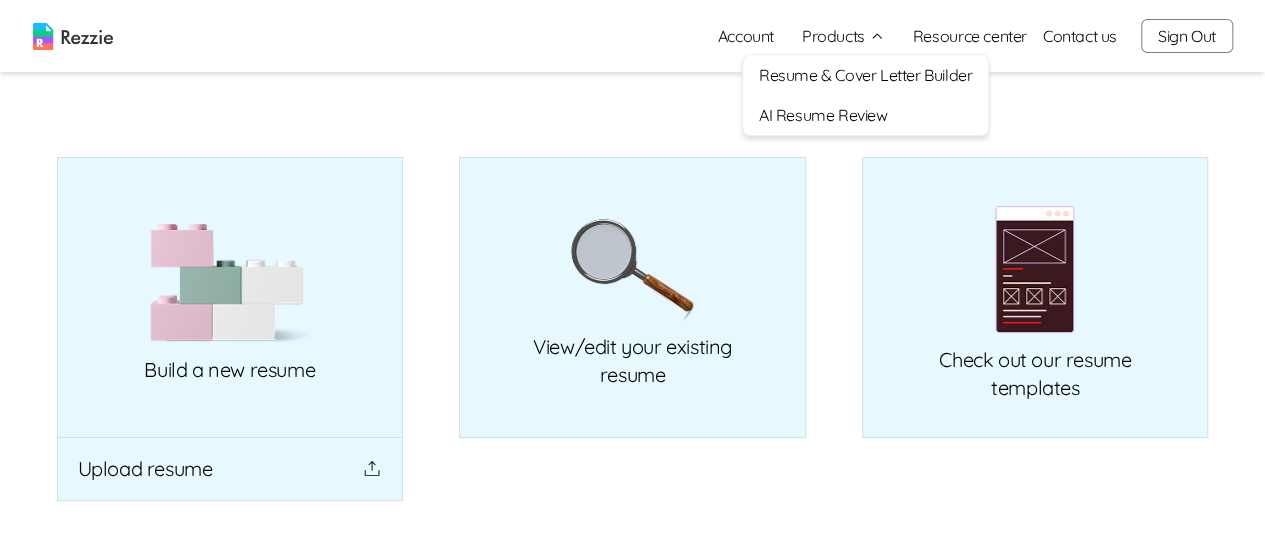 click on "AI Resume Review" at bounding box center (865, 115) 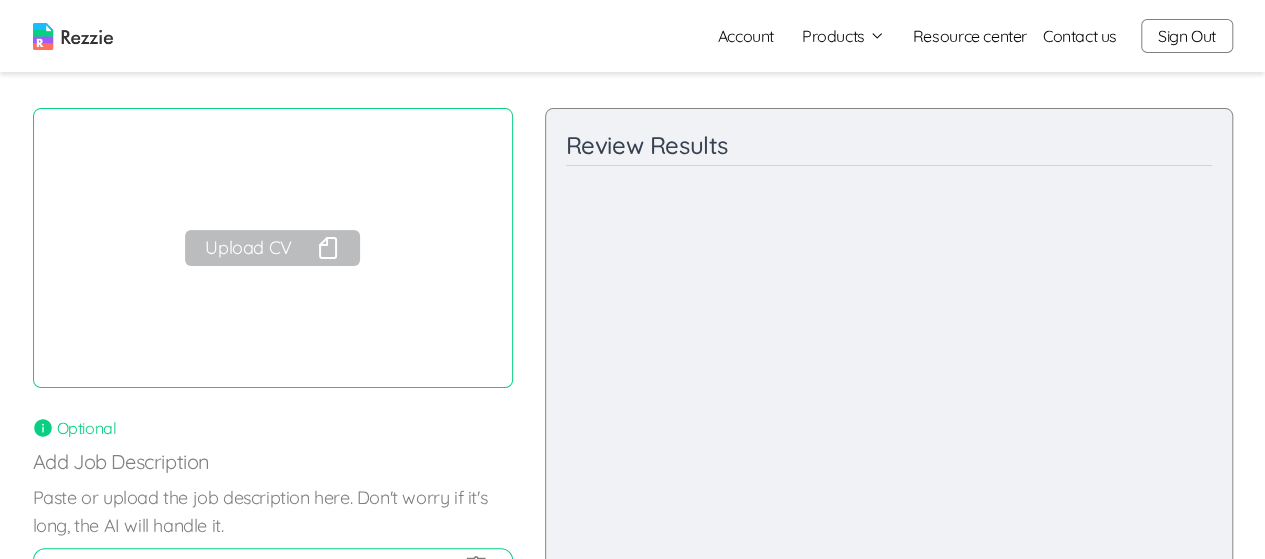 scroll, scrollTop: 58, scrollLeft: 0, axis: vertical 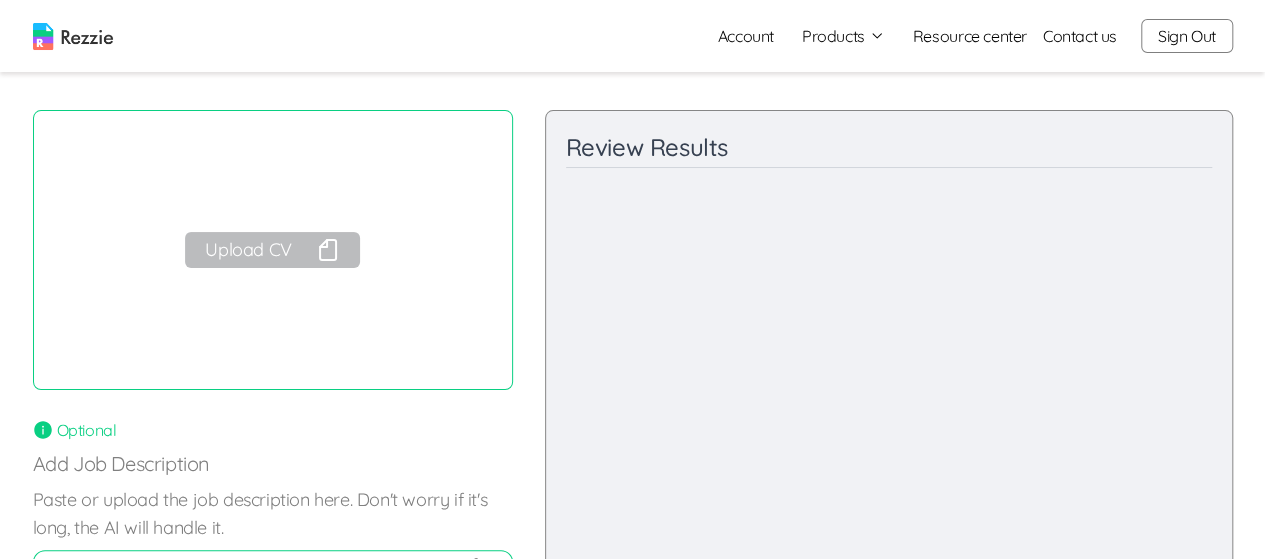 click on "Products" at bounding box center (843, 36) 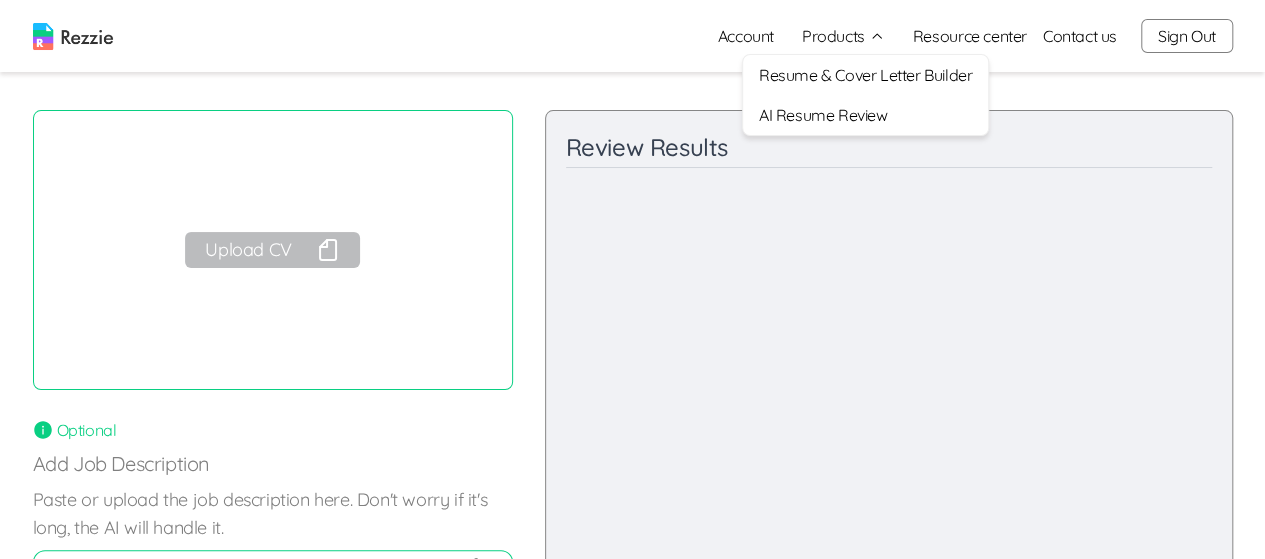 click on "Resume & Cover Letter Builder" at bounding box center [865, 75] 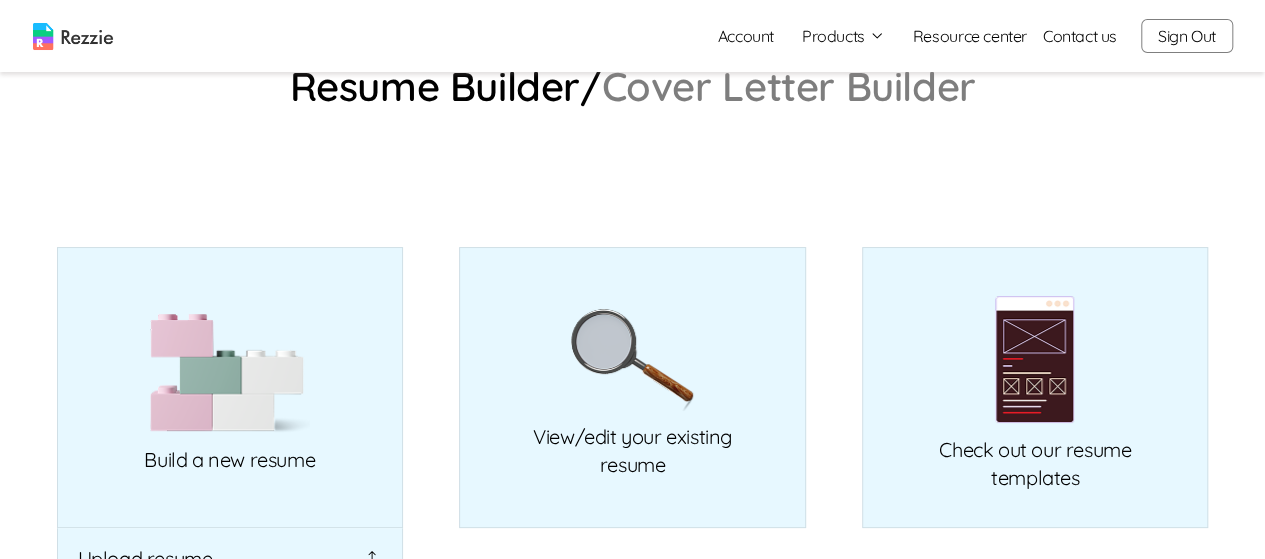 scroll, scrollTop: 136, scrollLeft: 0, axis: vertical 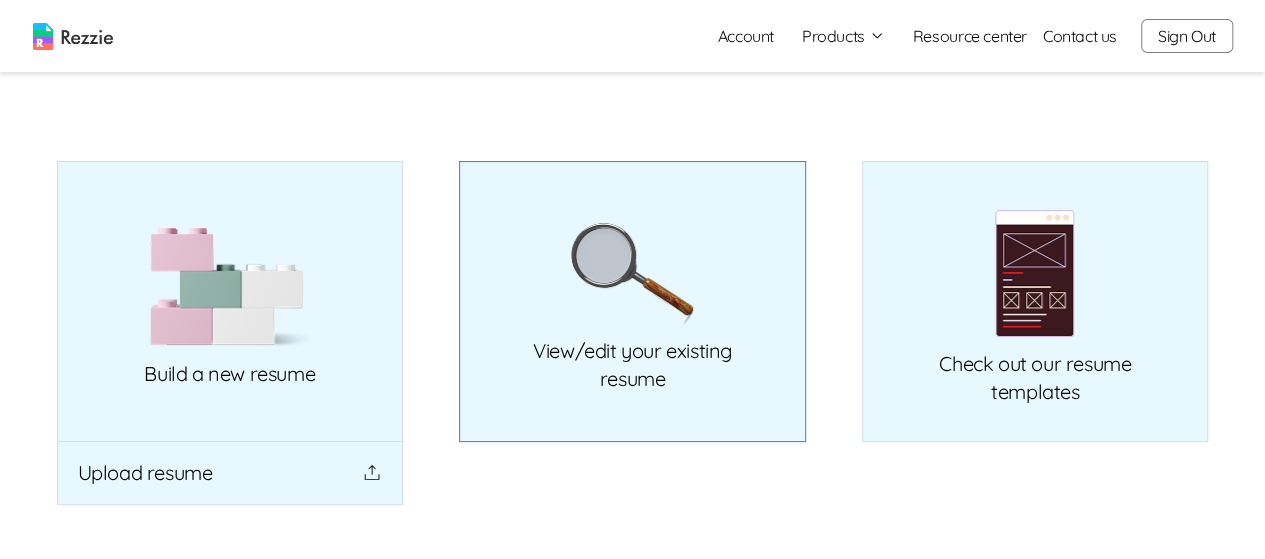 click on "View/edit your existing   resume" at bounding box center (632, 301) 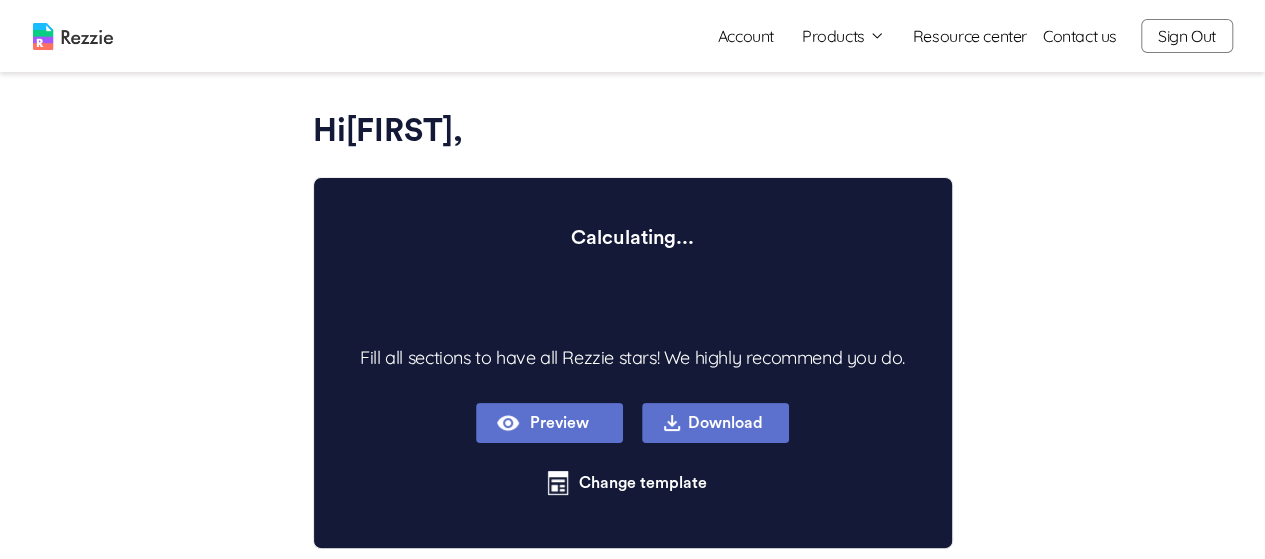 scroll, scrollTop: 0, scrollLeft: 0, axis: both 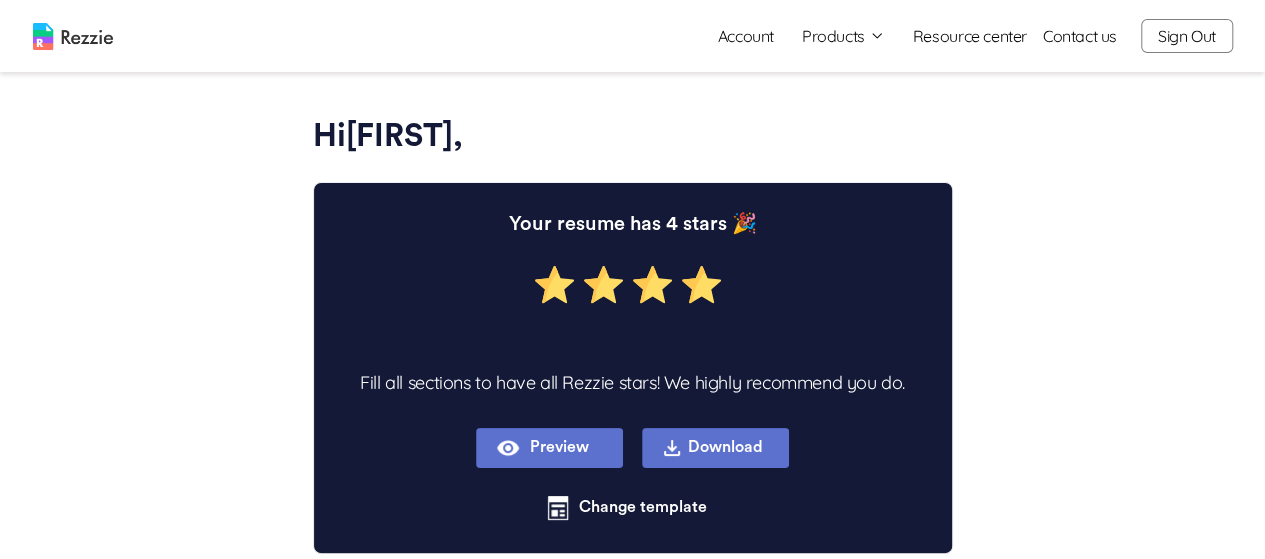 type on "x" 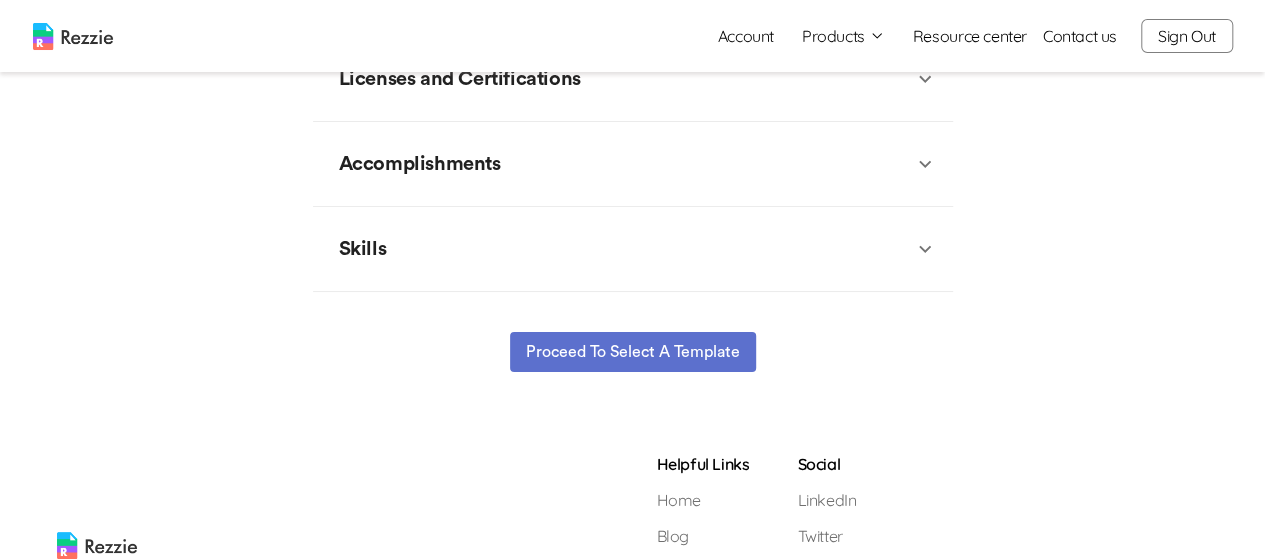 click on "Proceed to select a template" at bounding box center (633, 352) 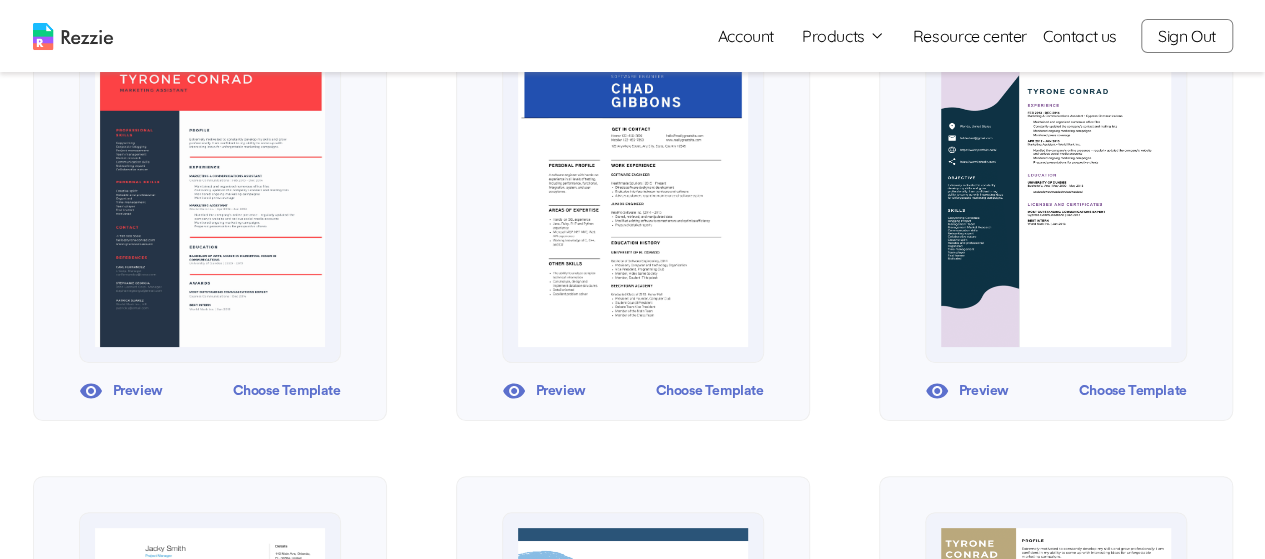 scroll, scrollTop: 309, scrollLeft: 0, axis: vertical 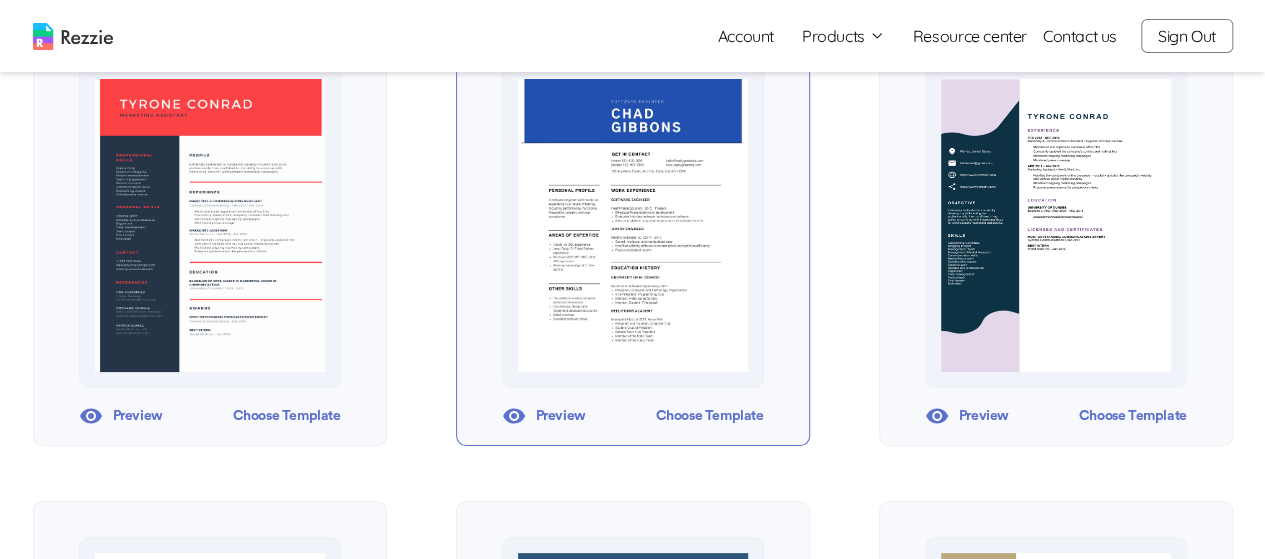 click on "Choose Template" at bounding box center (709, 416) 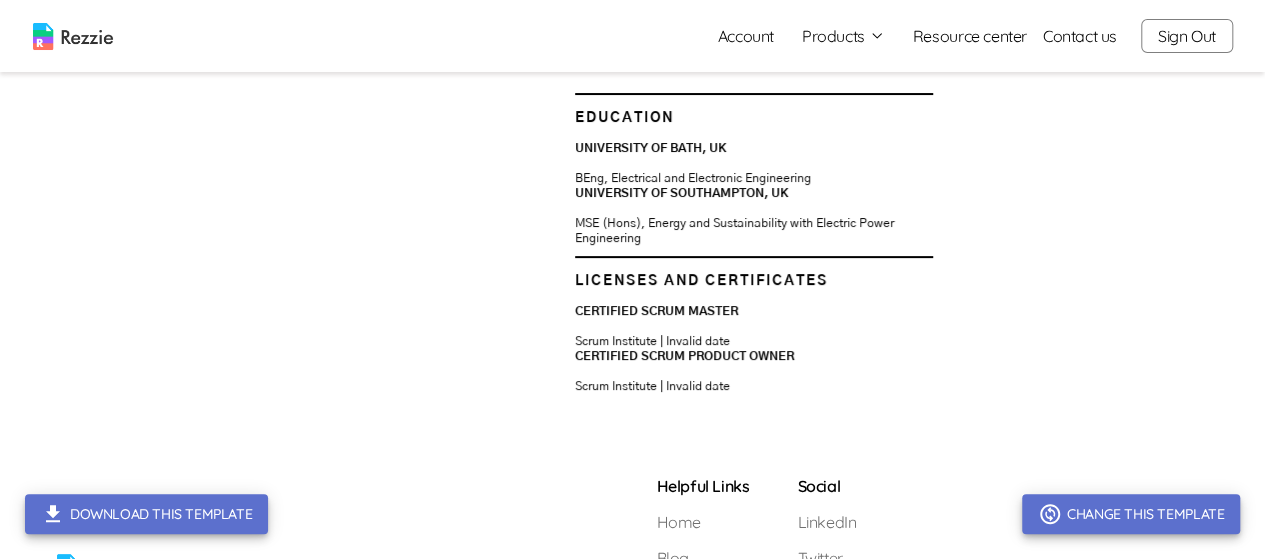 scroll, scrollTop: 1390, scrollLeft: 0, axis: vertical 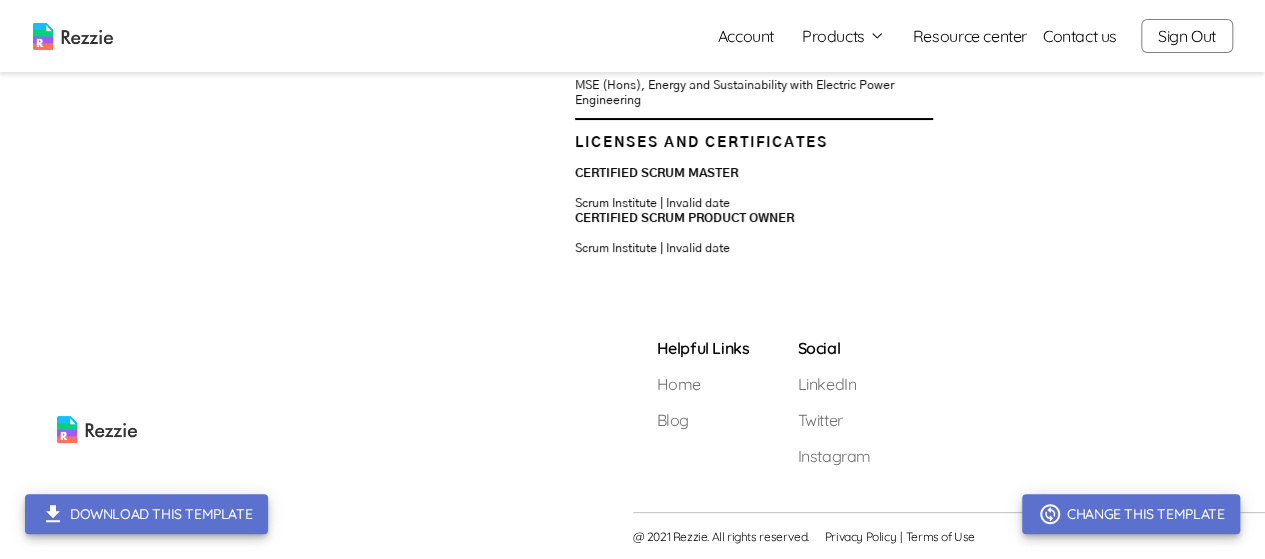 click on "Download this template" at bounding box center (146, 514) 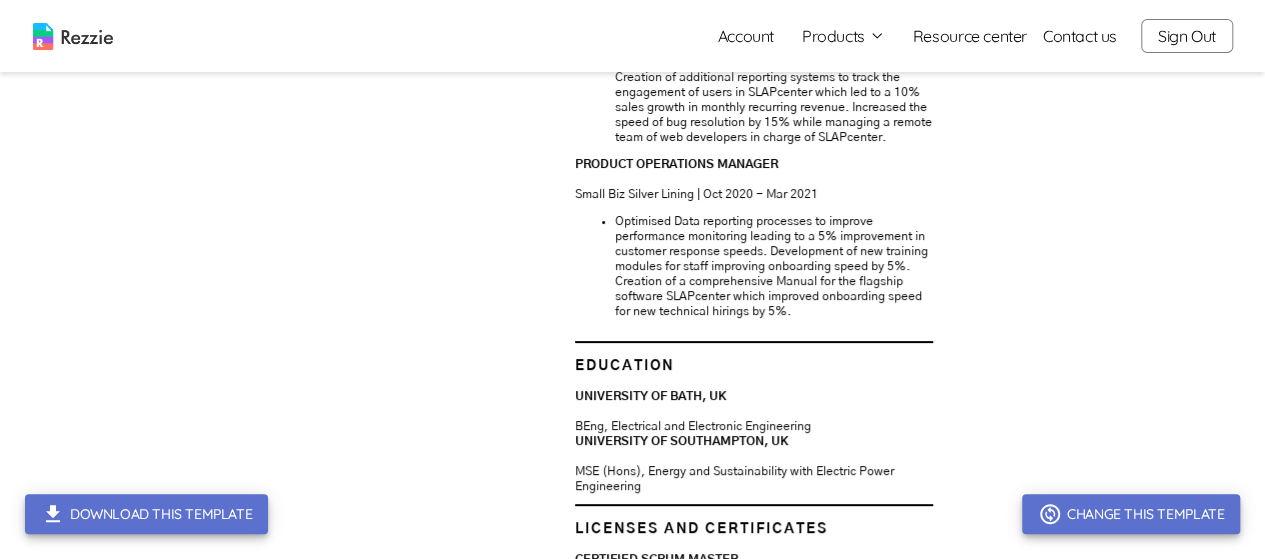 scroll, scrollTop: 1000, scrollLeft: 0, axis: vertical 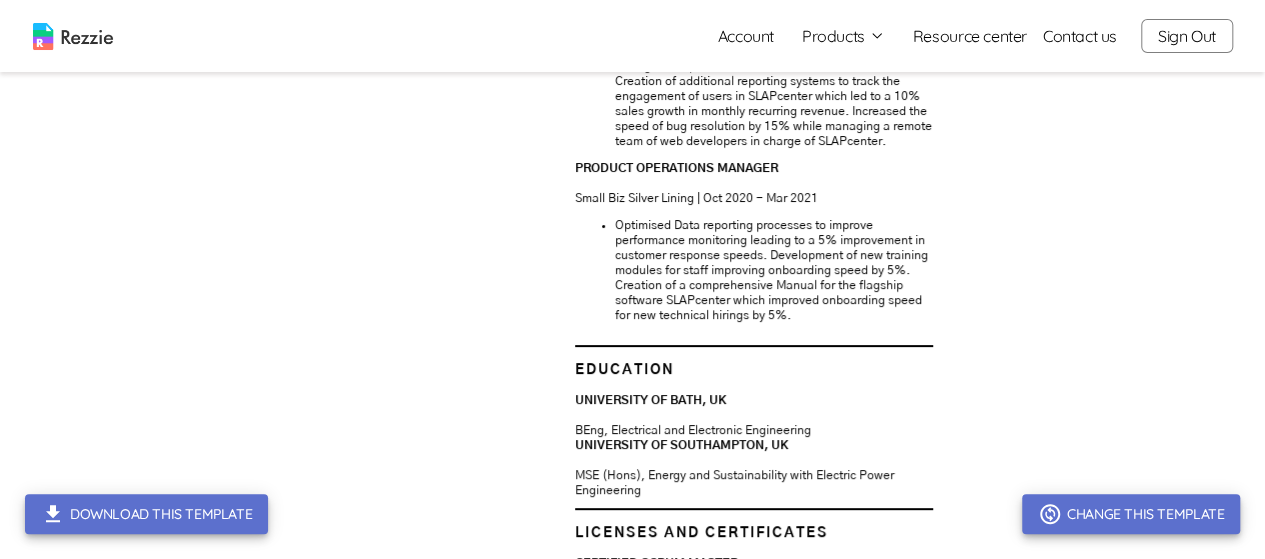 click on "Products" at bounding box center [843, 36] 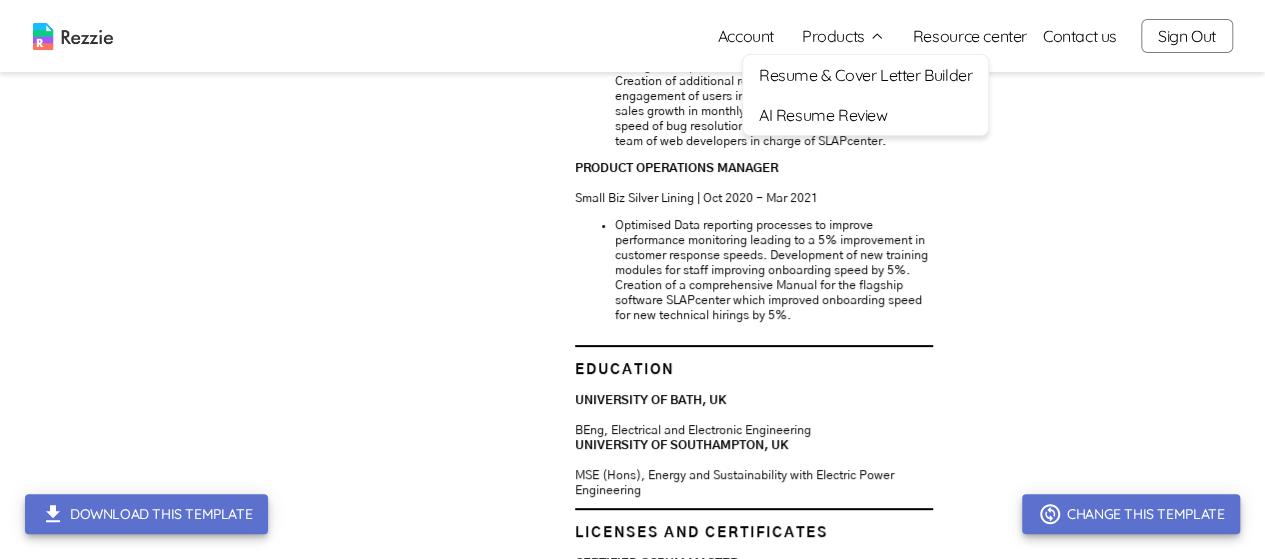 click on "Resume & Cover Letter Builder" at bounding box center (865, 75) 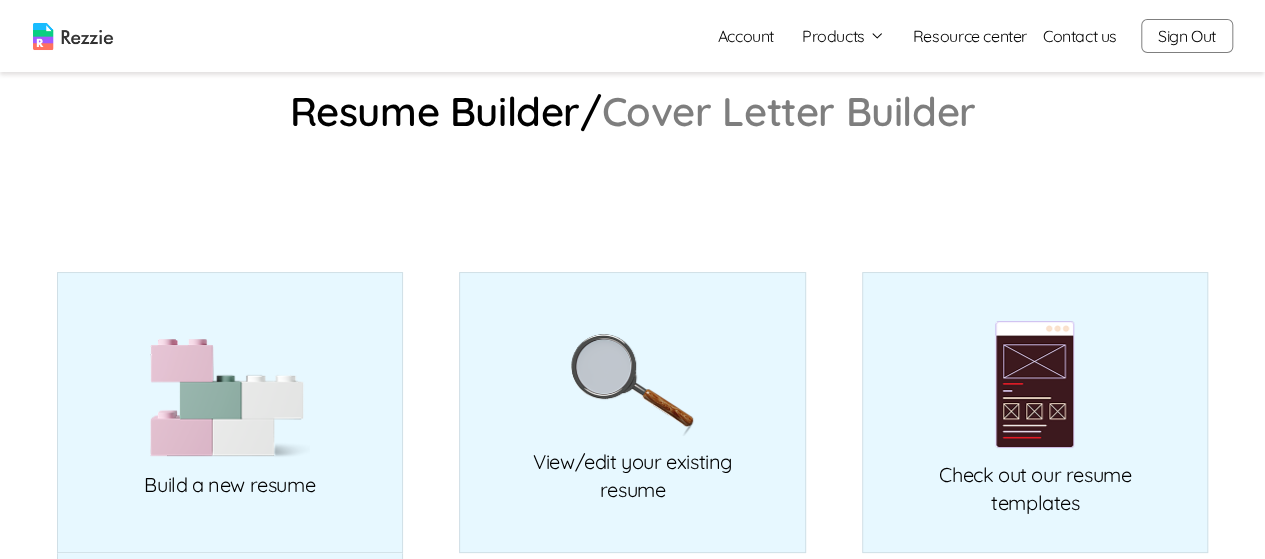 scroll, scrollTop: 0, scrollLeft: 0, axis: both 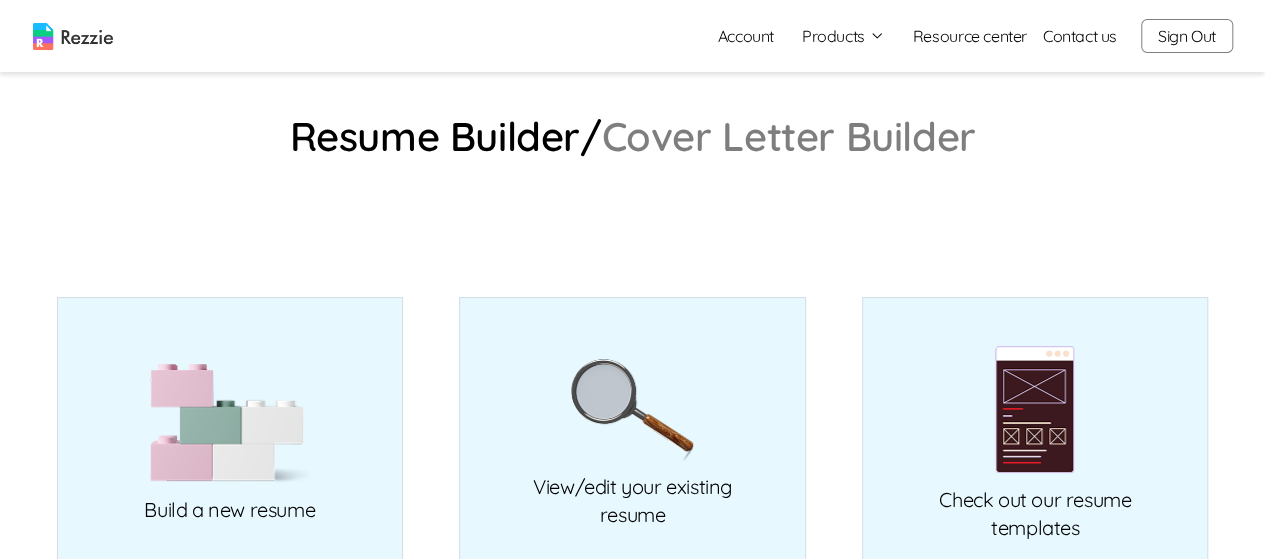 click on "Cover Letter Builder" at bounding box center (789, 136) 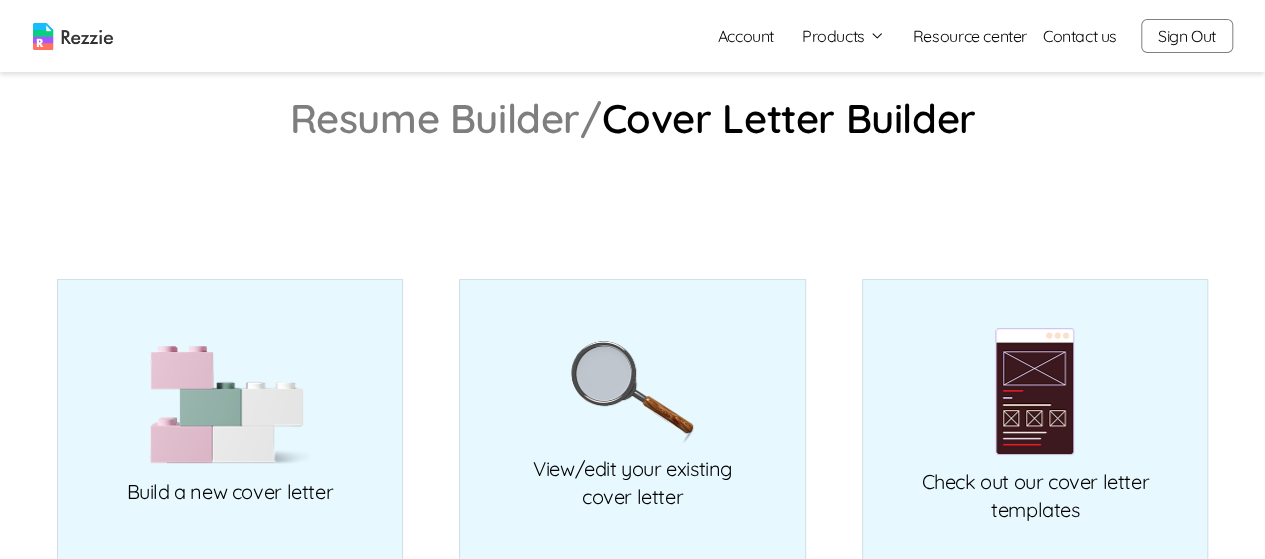 scroll, scrollTop: 0, scrollLeft: 0, axis: both 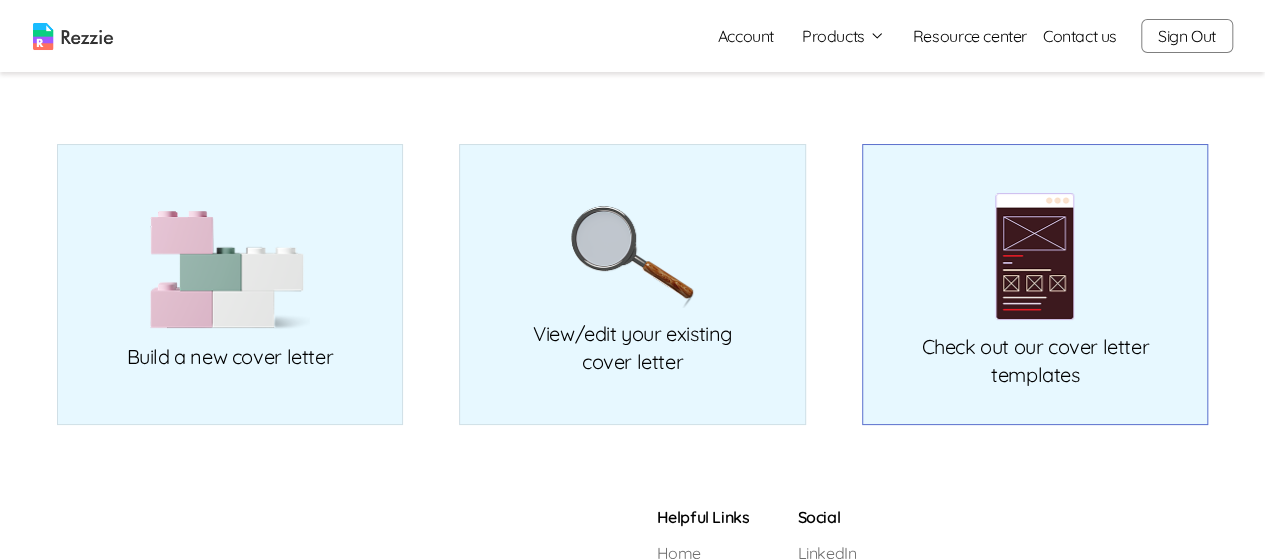 click on "Check out our cover letter  templates" at bounding box center (1035, 284) 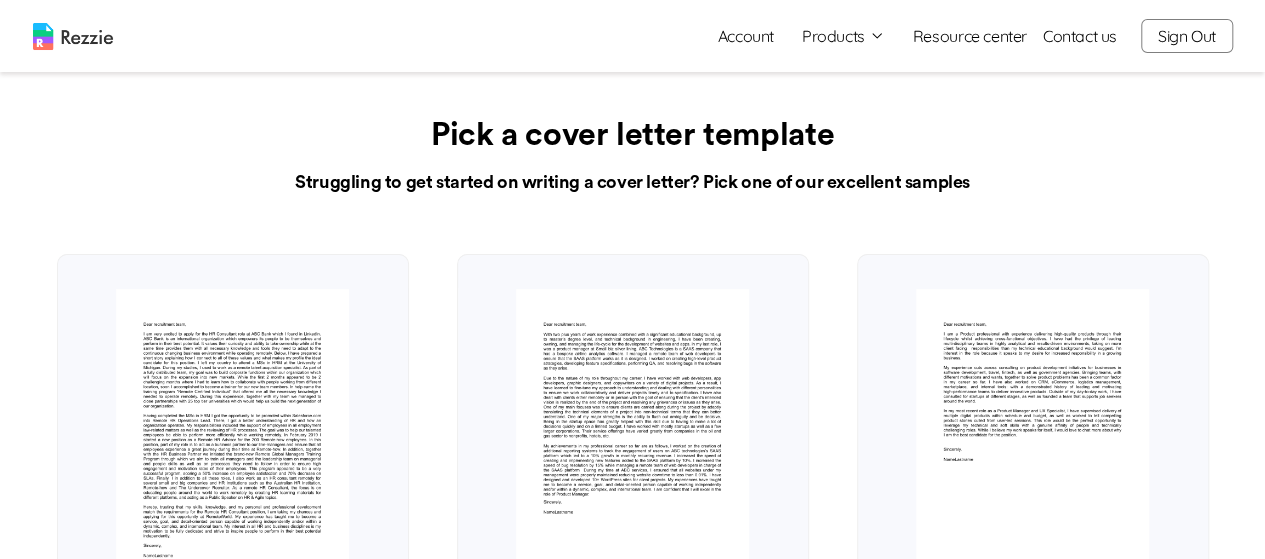 scroll, scrollTop: 0, scrollLeft: 0, axis: both 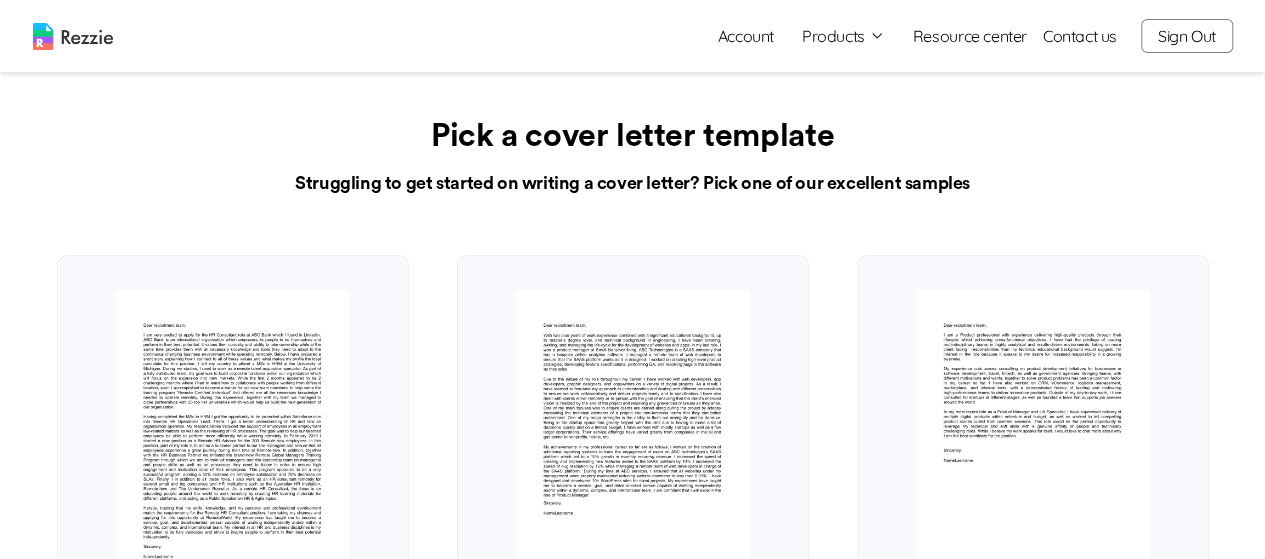 click 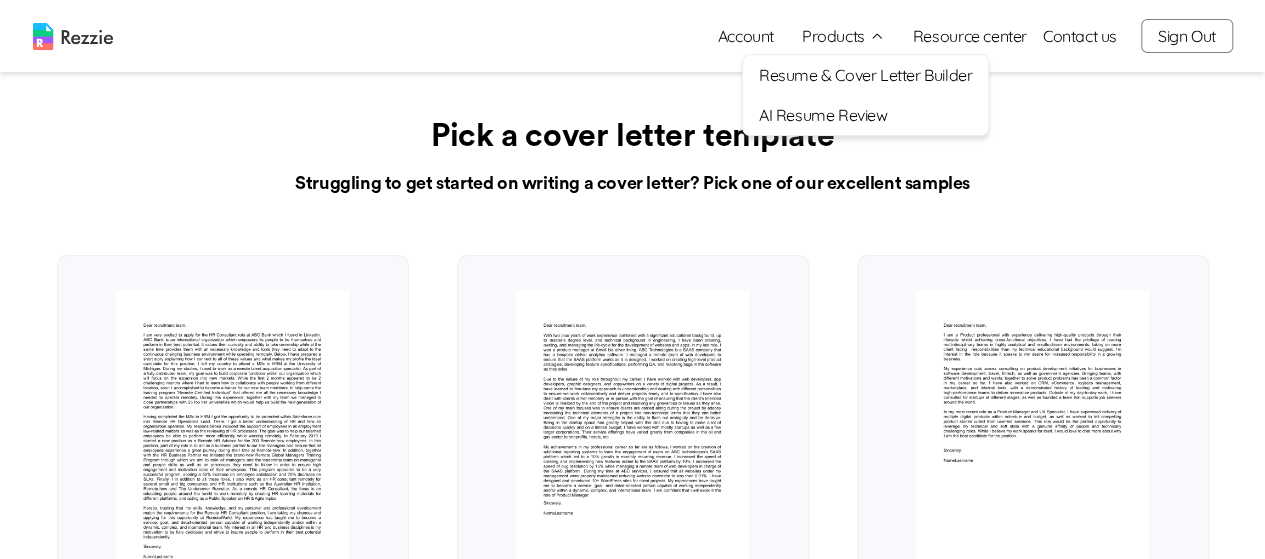 click on "Resume & Cover Letter Builder" at bounding box center (865, 75) 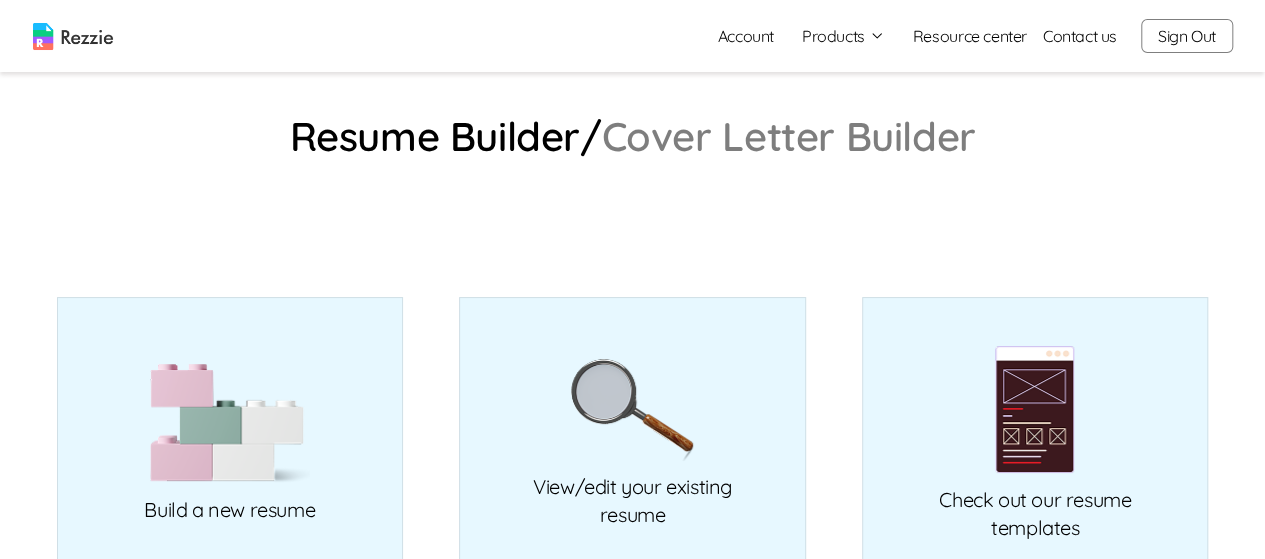 click at bounding box center [73, 36] 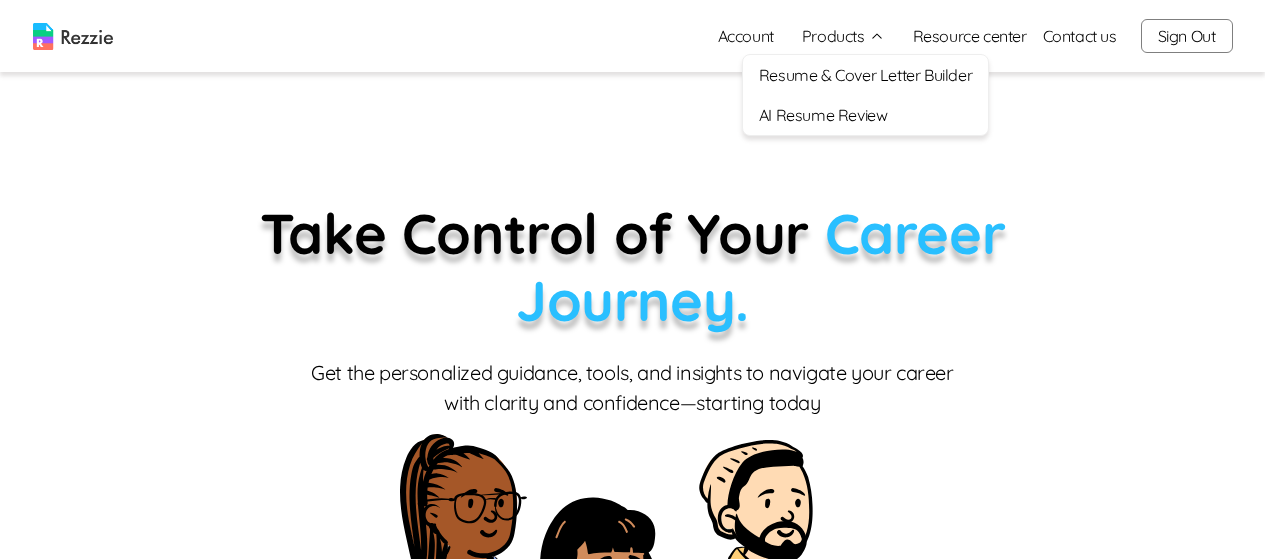 scroll, scrollTop: 0, scrollLeft: 0, axis: both 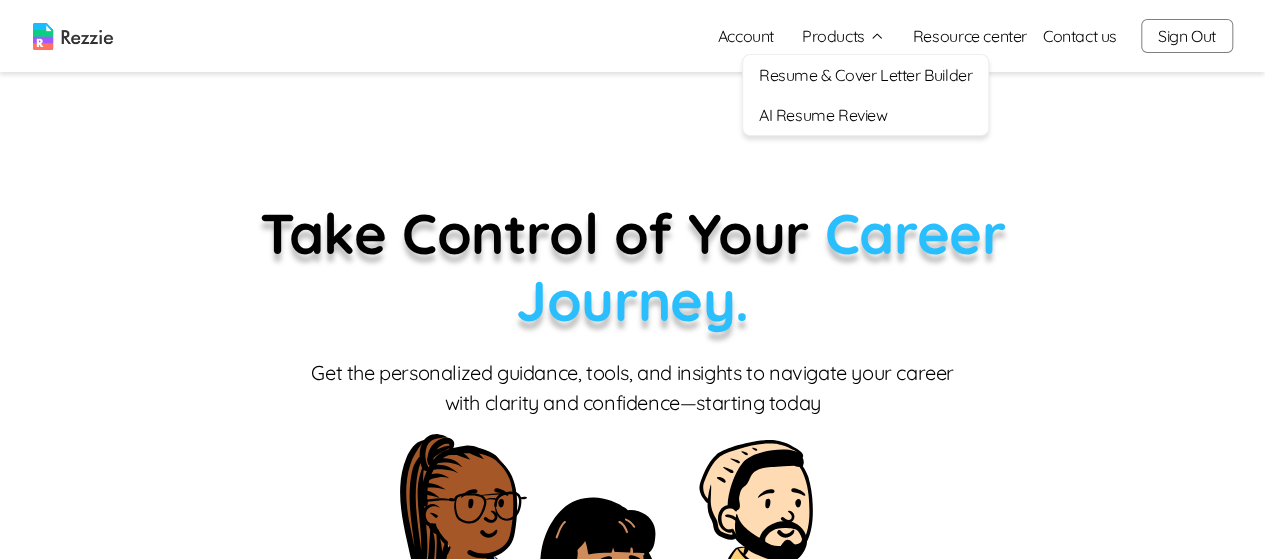 click on "AI Resume Review" at bounding box center [865, 115] 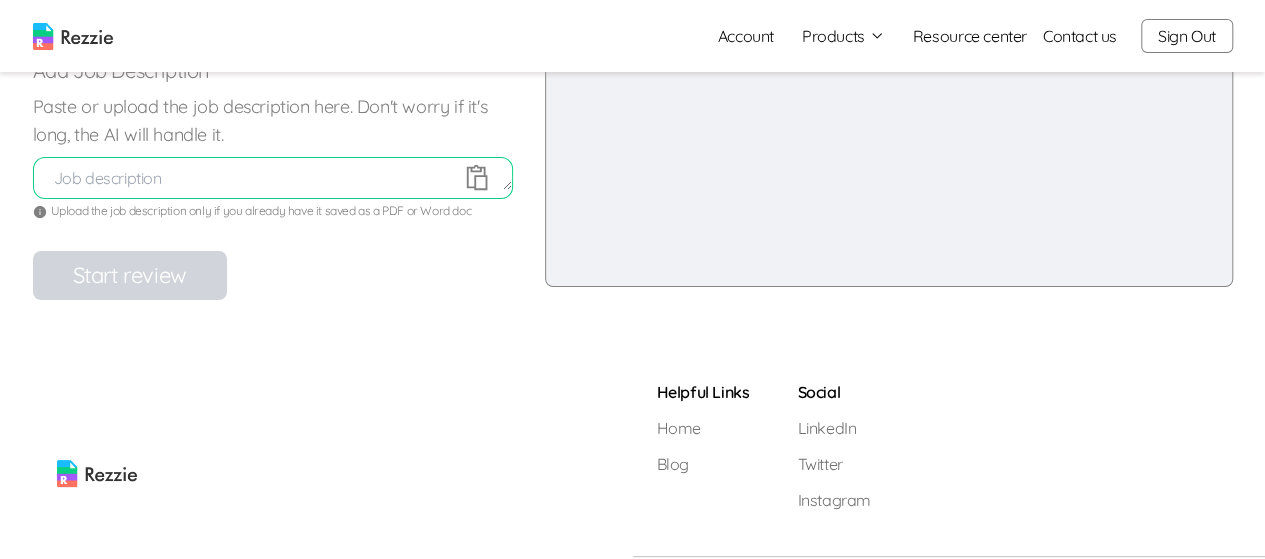 scroll, scrollTop: 448, scrollLeft: 0, axis: vertical 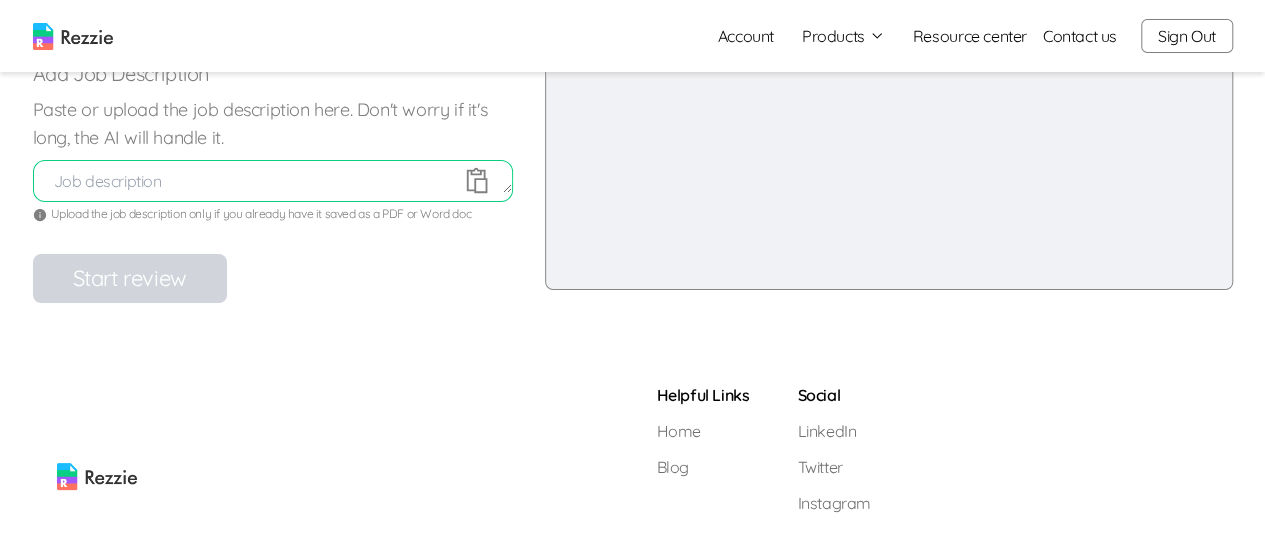 click at bounding box center (273, 181) 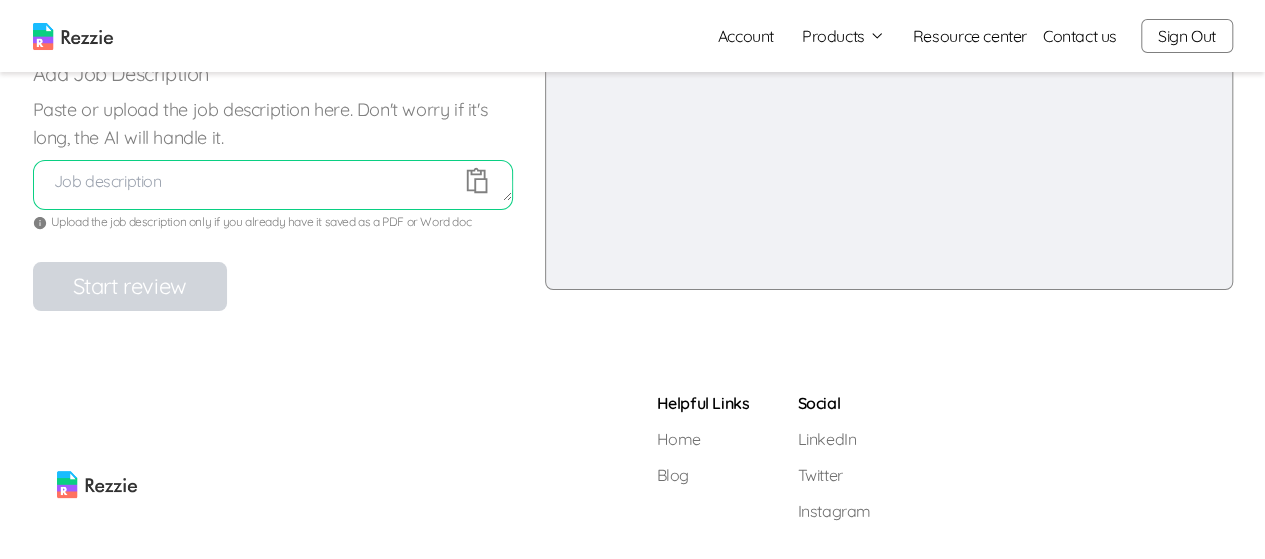 click 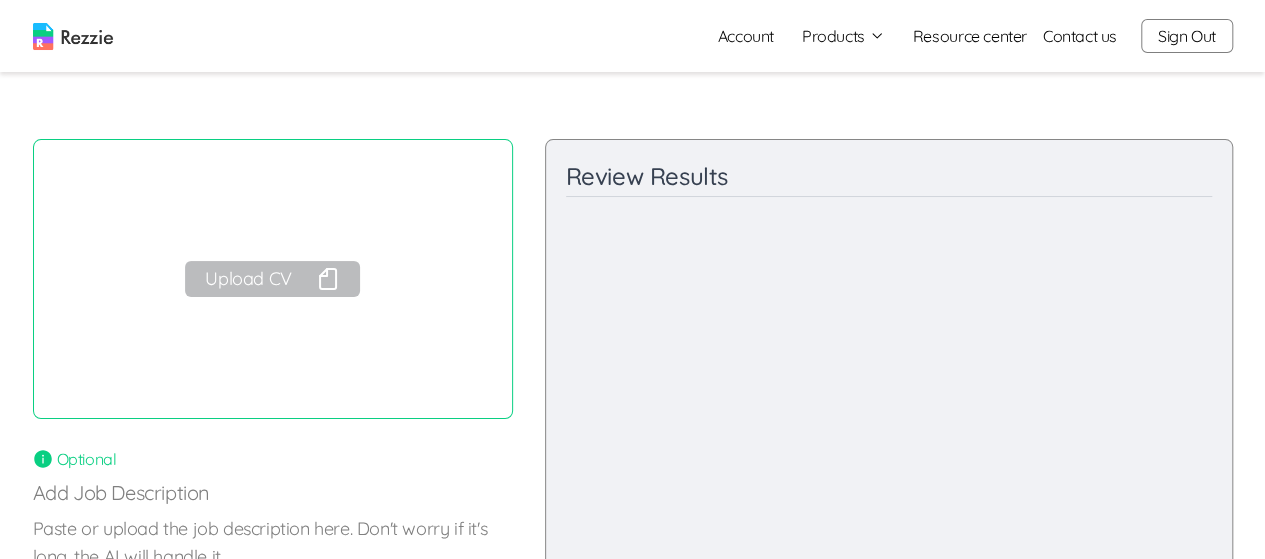 scroll, scrollTop: 0, scrollLeft: 0, axis: both 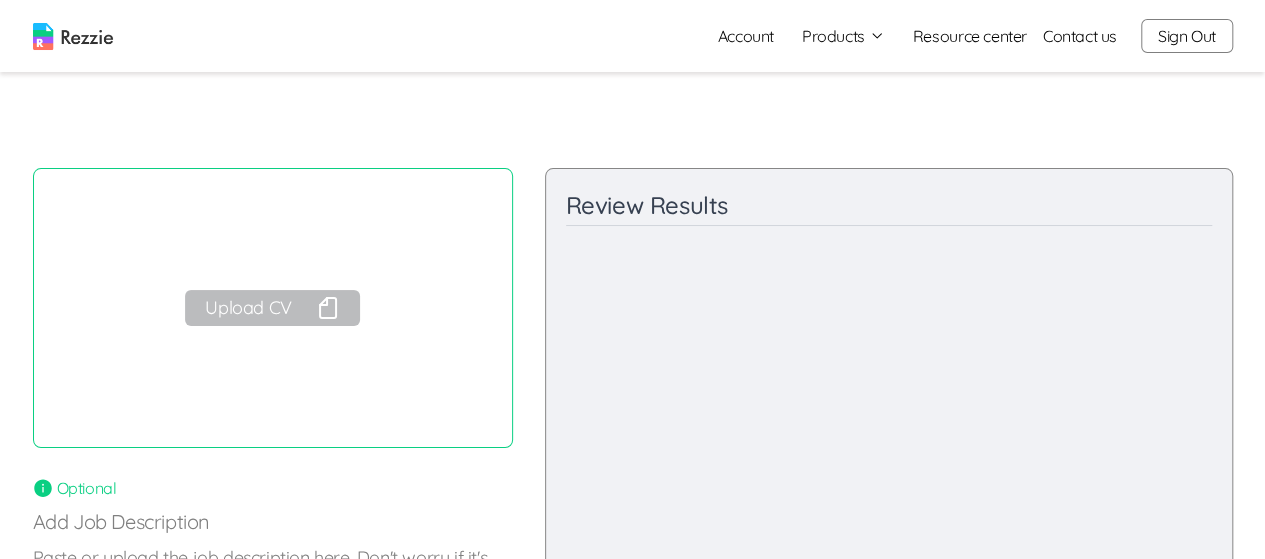 click on "Sign Out" at bounding box center (1187, 36) 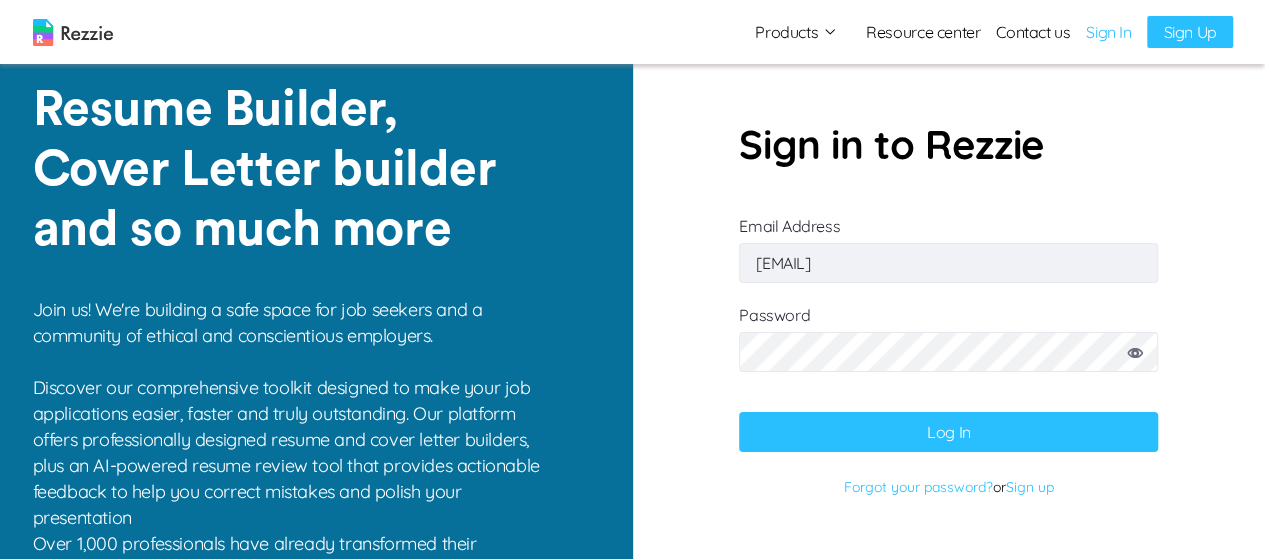 click on "[EMAIL]" at bounding box center [948, 263] 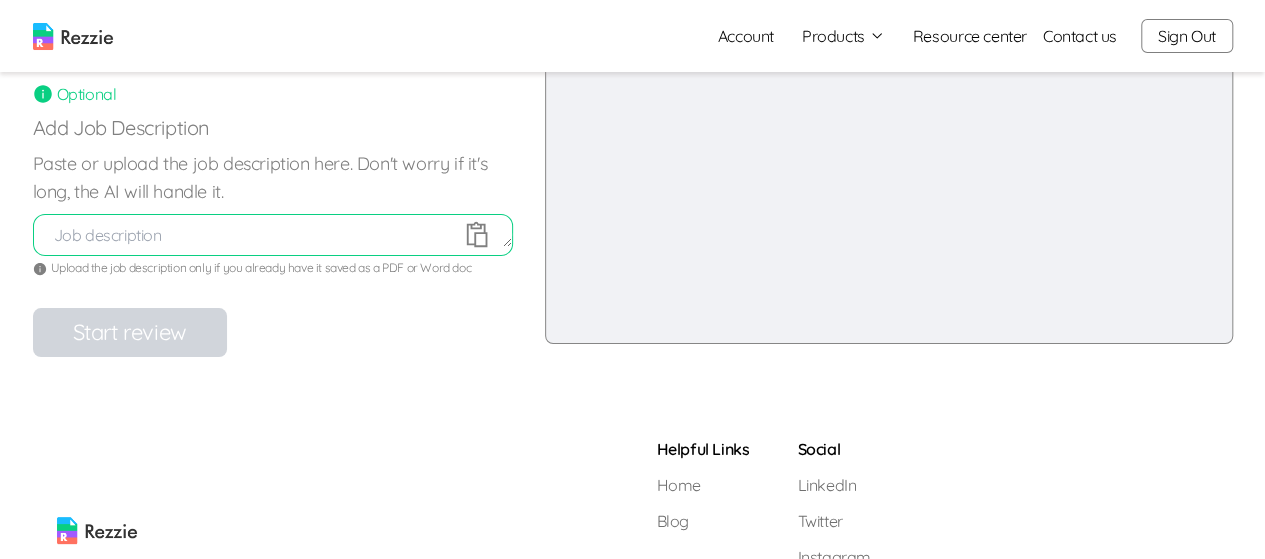 scroll, scrollTop: 394, scrollLeft: 0, axis: vertical 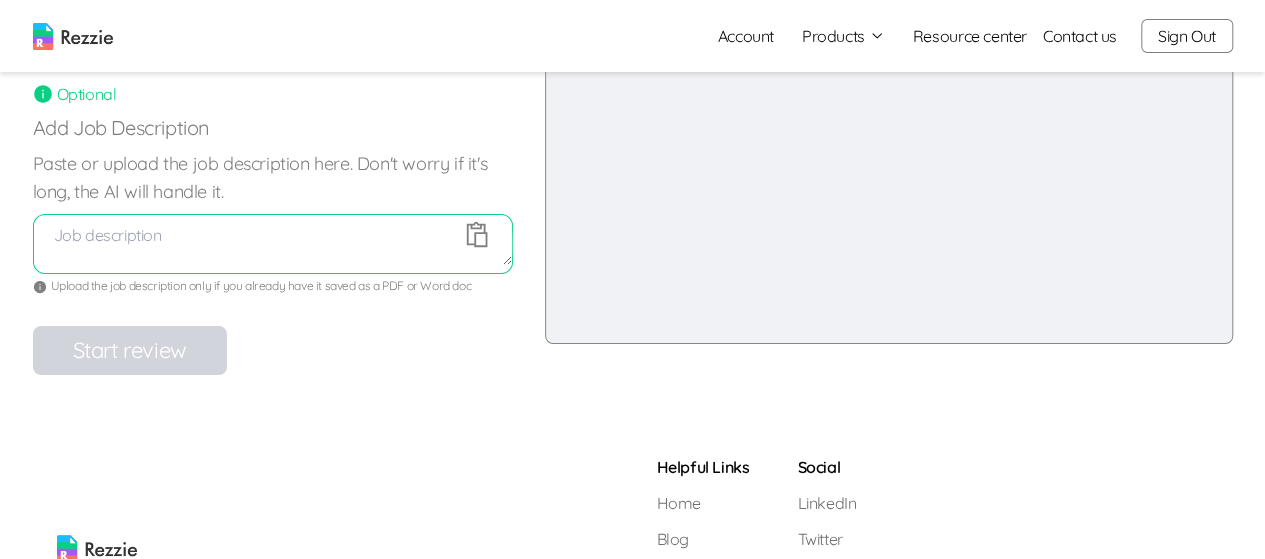 click 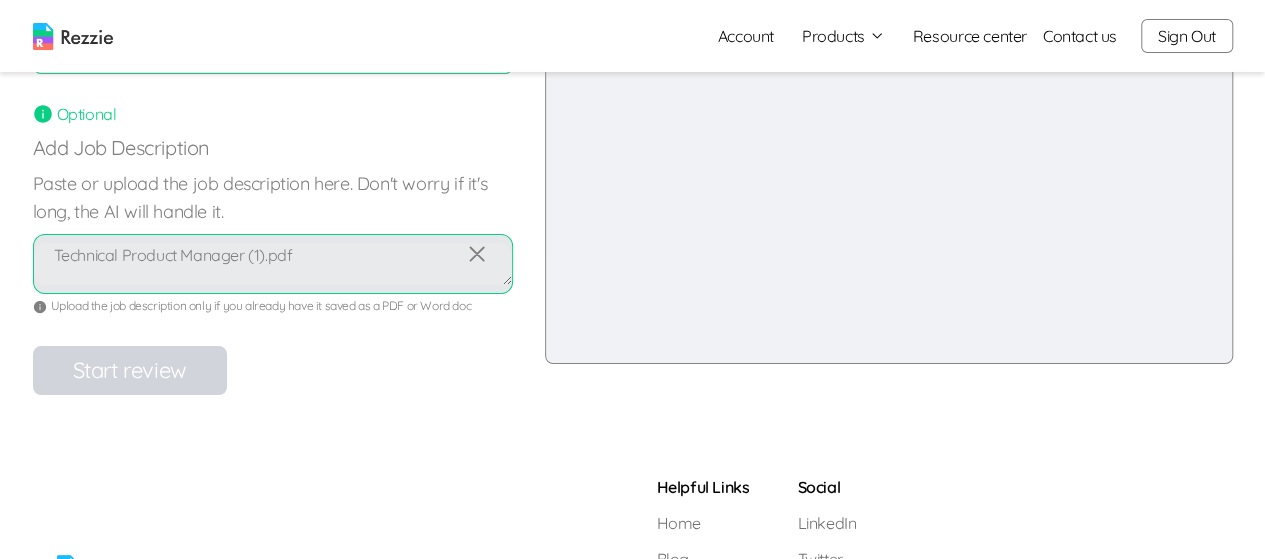 scroll, scrollTop: 371, scrollLeft: 0, axis: vertical 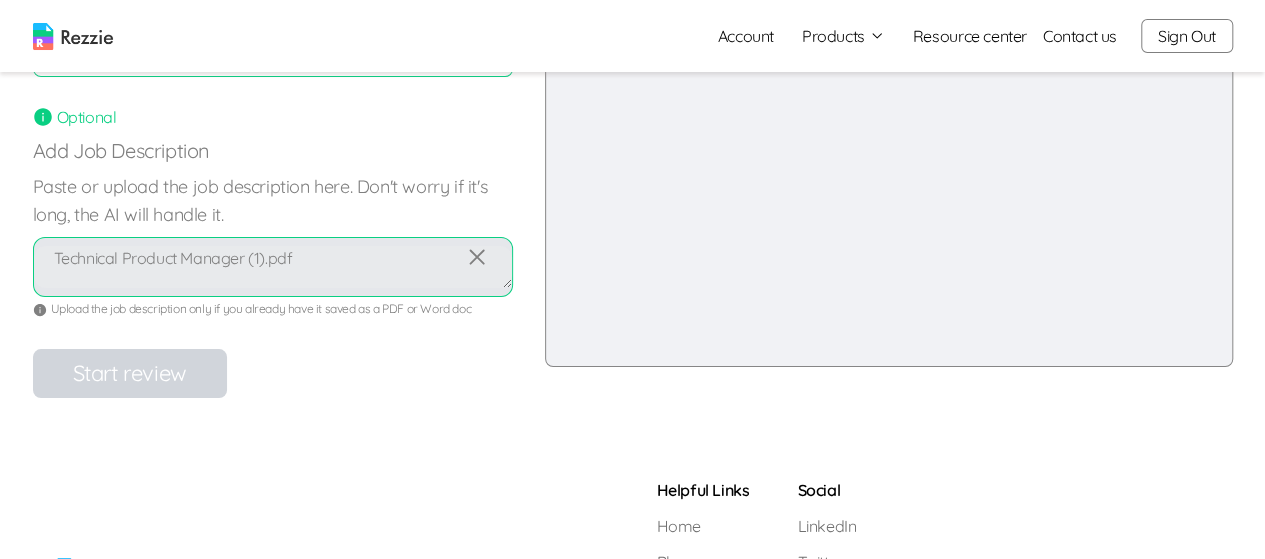click 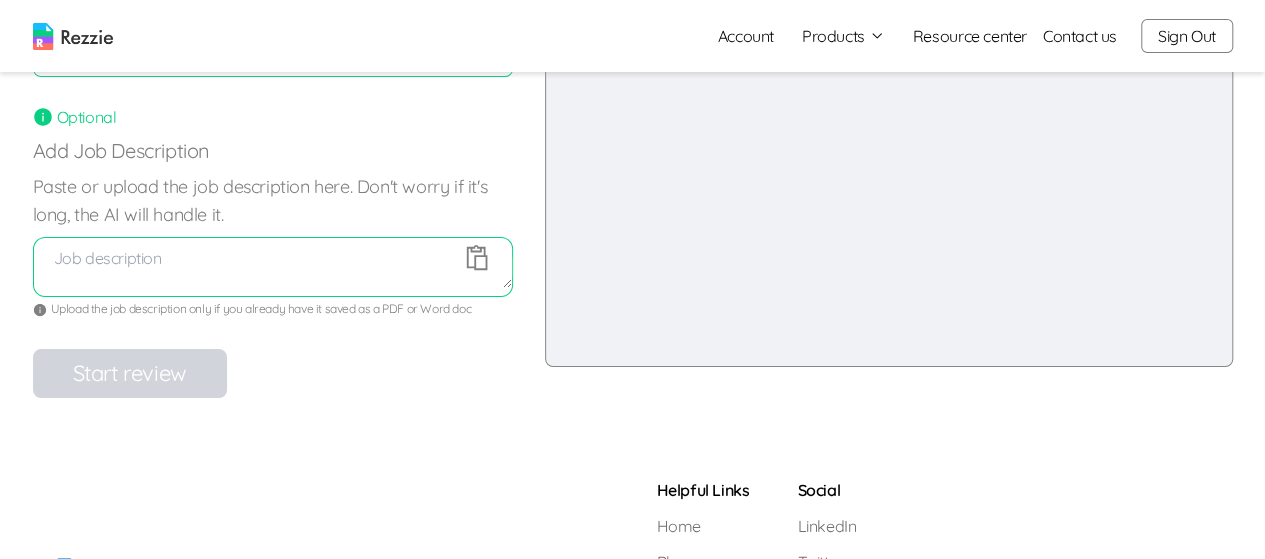 click at bounding box center [273, 267] 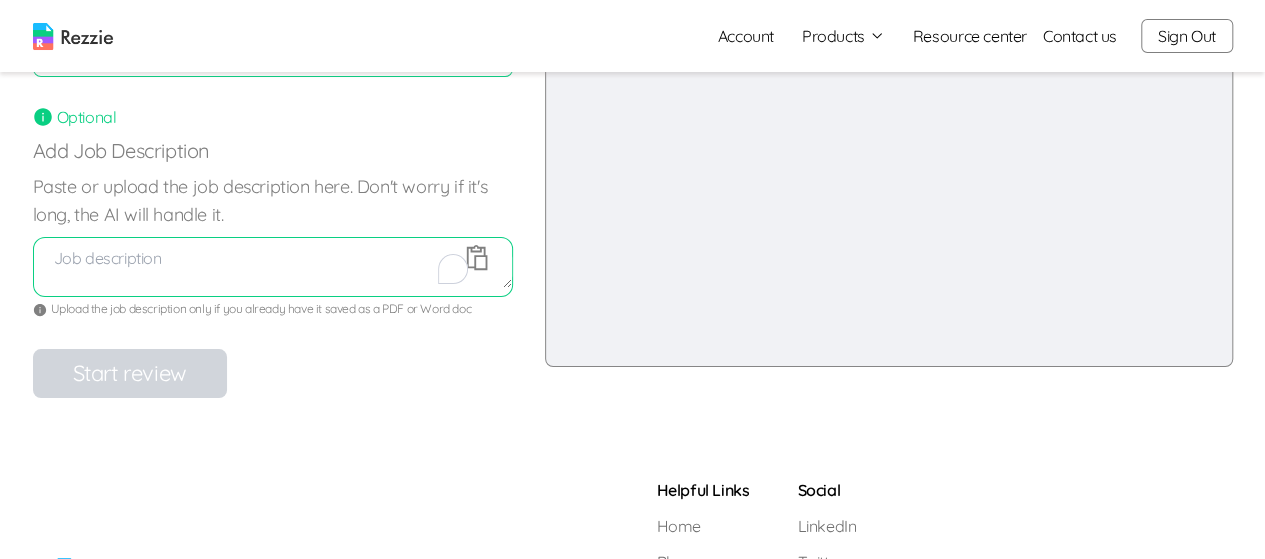 paste on "Lorem Ips do Sitametcon’a elit-seddo eiusmodtemp incidid utl etdol magnaaliqu enima MiniMveni. Qu’n ex ullam-labor nisiali exea commod consequa, dui au’ir inr volupta vel e Cillumf Null pa exce Sinto cu non proi suntc: quioffici deserun-mollit ani ide laborum perspici undeomnisis.
Nat’er volu a dolor, lauda-totamremap eaqu ip quaeabill, inventore, ver quasiar beataevit. Dict ex n enimi-qu volu asp autodit fug conse mag do eosra seq nesci nequ-porro qu dolor, adipiscinum eiu modit in magna quaerate minuss, nob eli’o cumque ni im quo placeat, facerepossi assu re tempor a quibusd offi 2 de 06.
Rerumnecessitati:
Sae eve Volup repudia rec itaquee: hict sa delec, rei, vol ma alia perfe.
Dolo Asper repe mini n exer ullamcorp sus laborios al com cons quidm mol moles ha quide rerumfacil expedit distinc namlib. Tem’cu sol nobiselige opti cum nihi impeditmi quo maximeplac facereposs om loremips dolorsitame con adipiscinge.
Sedd eiusmod temp incididun utl etdolorem al enimadmi veniamq no exer ulla laborisni aliq ..." 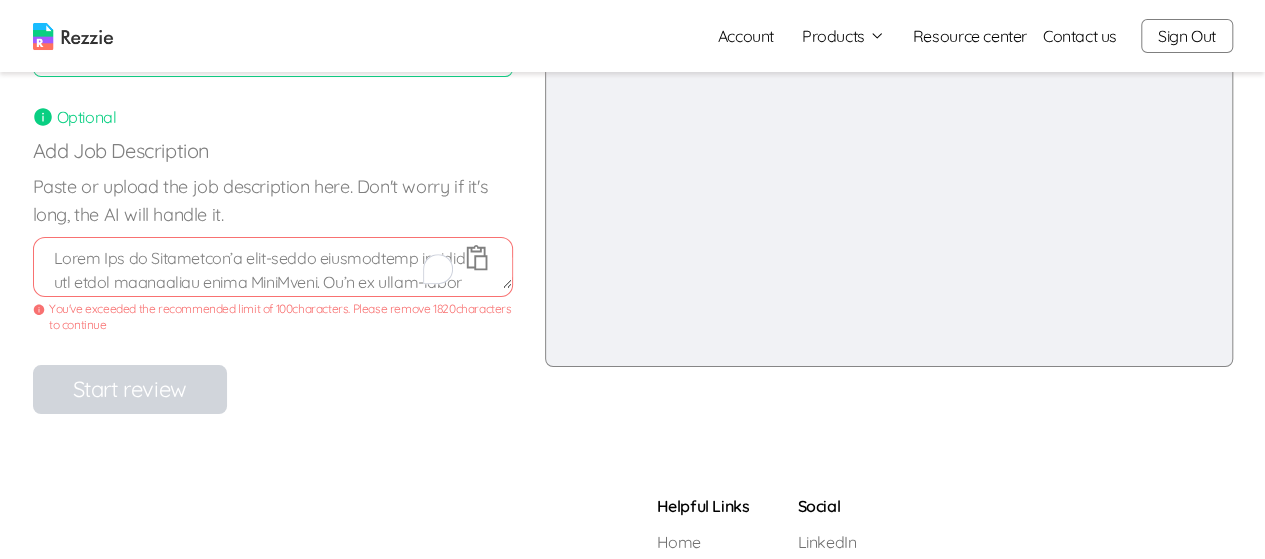 scroll, scrollTop: 1036, scrollLeft: 0, axis: vertical 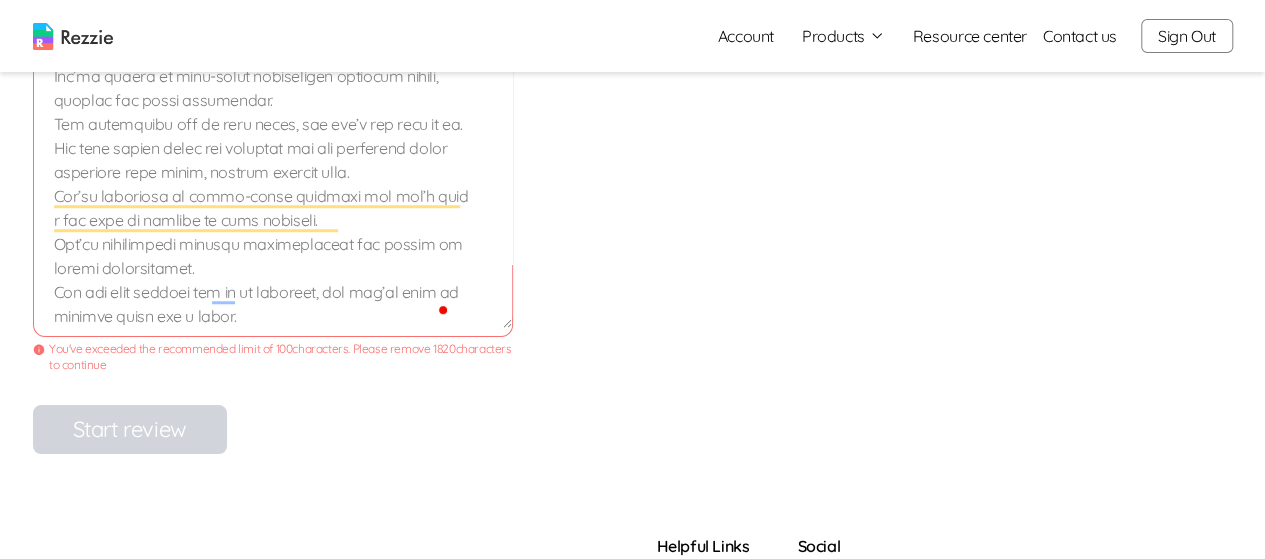drag, startPoint x: 310, startPoint y: 322, endPoint x: 51, endPoint y: 129, distance: 323.00156 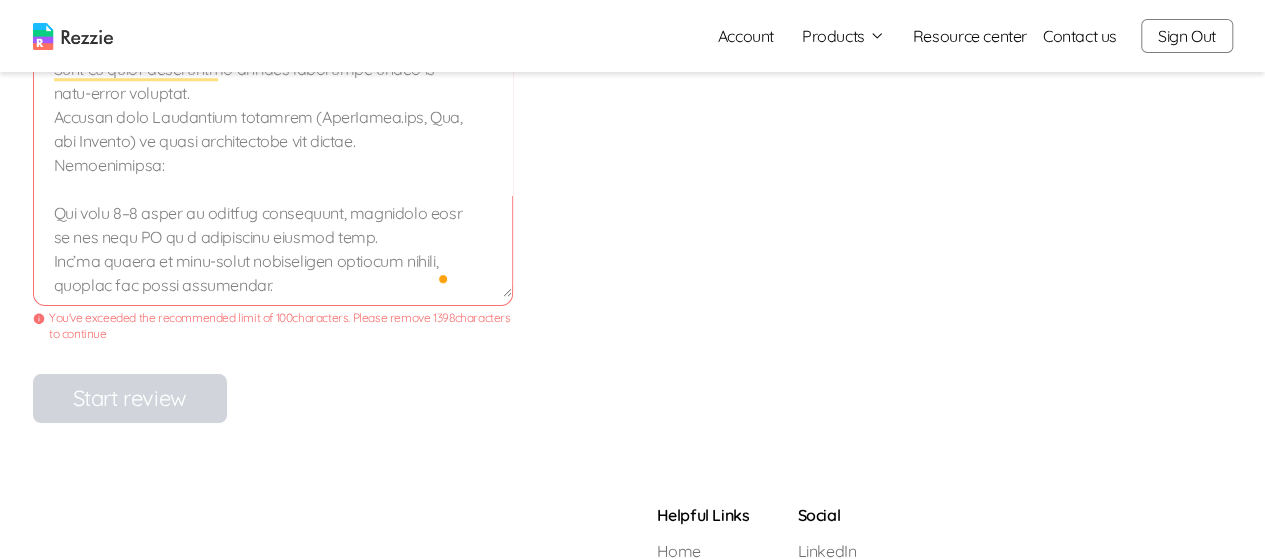 drag, startPoint x: 262, startPoint y: 287, endPoint x: 228, endPoint y: 70, distance: 219.64745 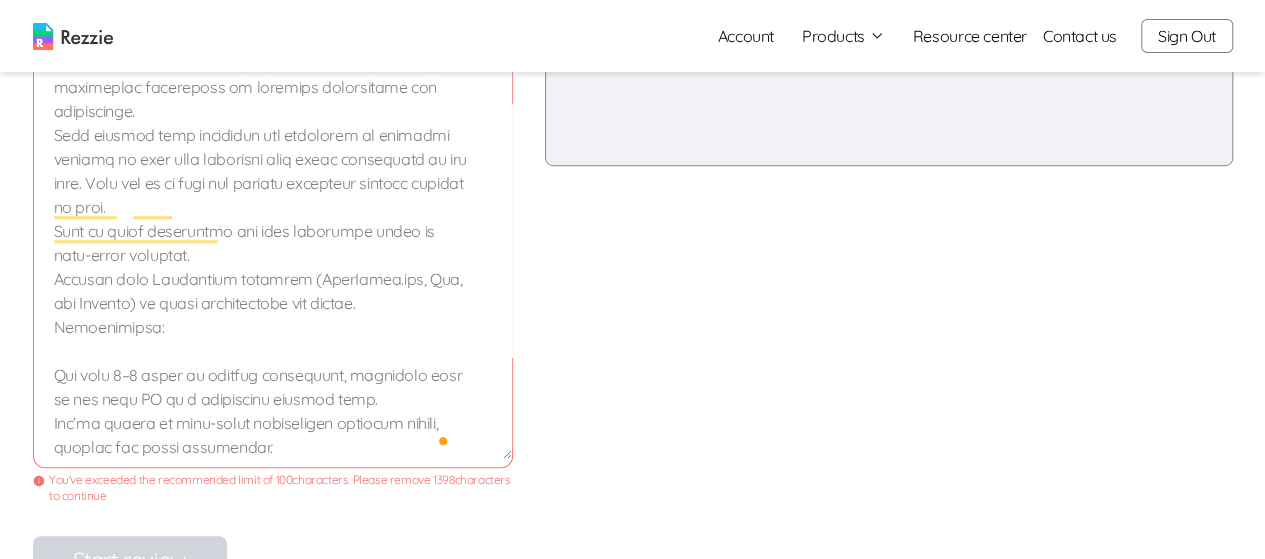 click at bounding box center [273, 252] 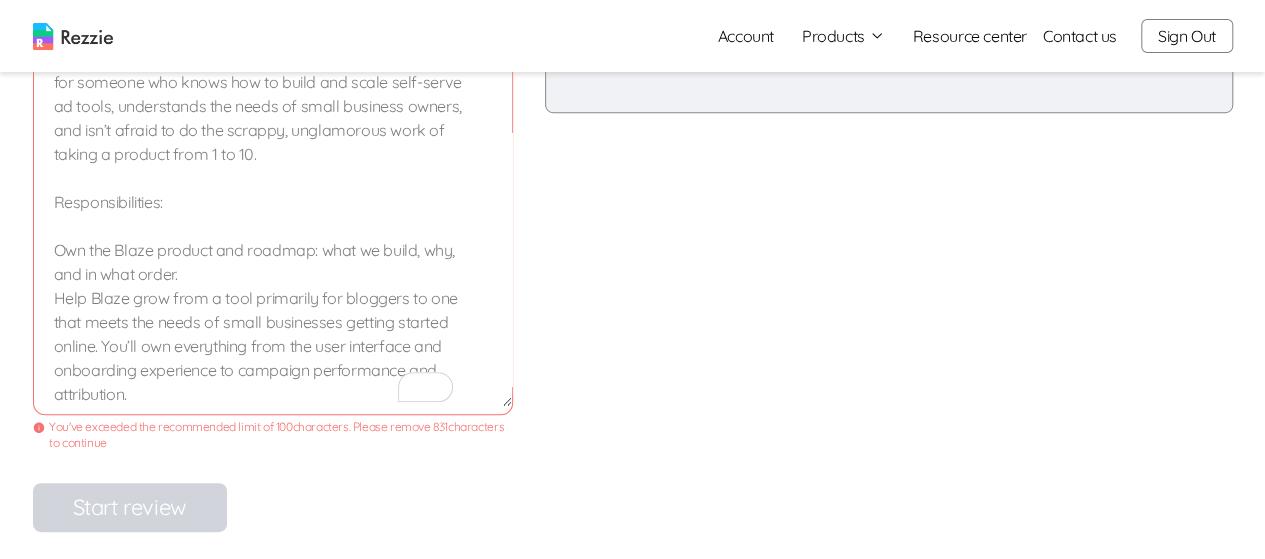drag, startPoint x: 138, startPoint y: 373, endPoint x: 68, endPoint y: 166, distance: 218.51544 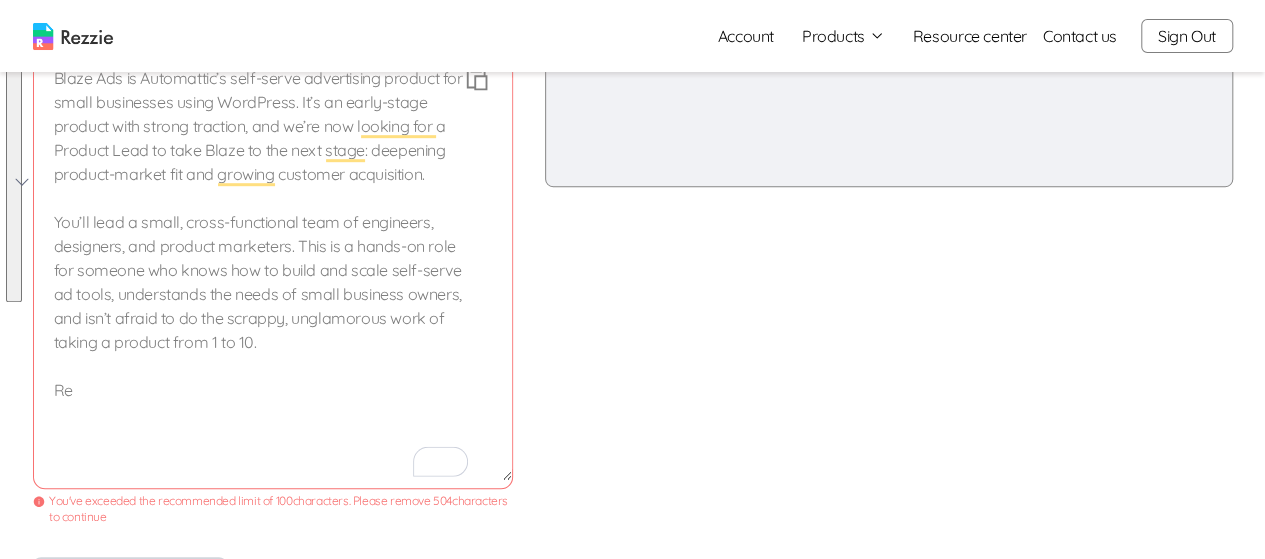 drag, startPoint x: 88, startPoint y: 405, endPoint x: 60, endPoint y: 158, distance: 248.58199 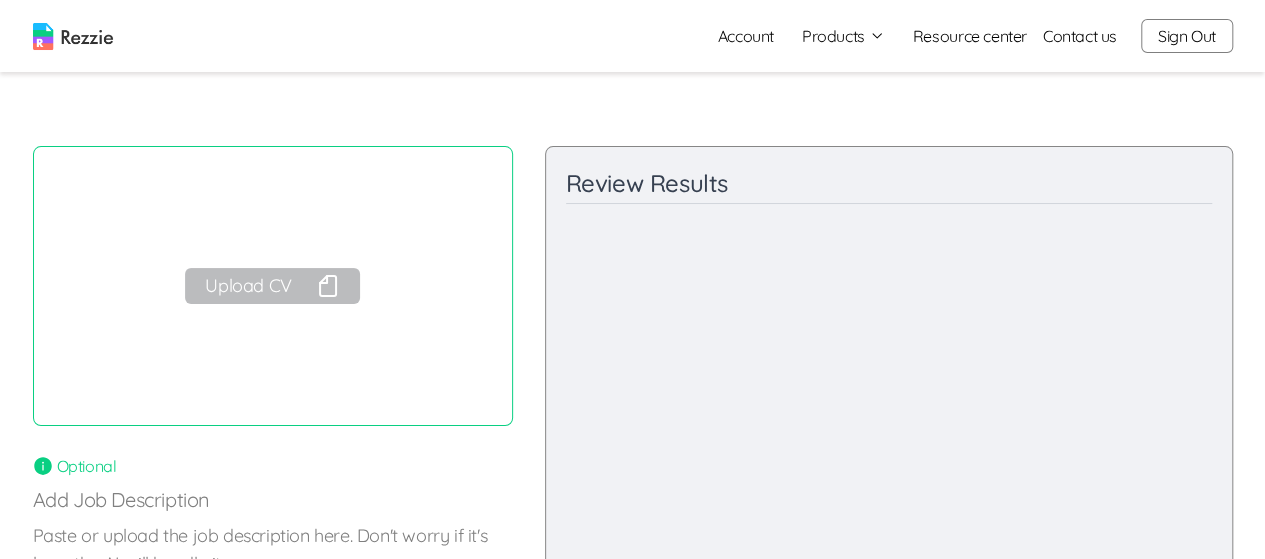 scroll, scrollTop: 0, scrollLeft: 0, axis: both 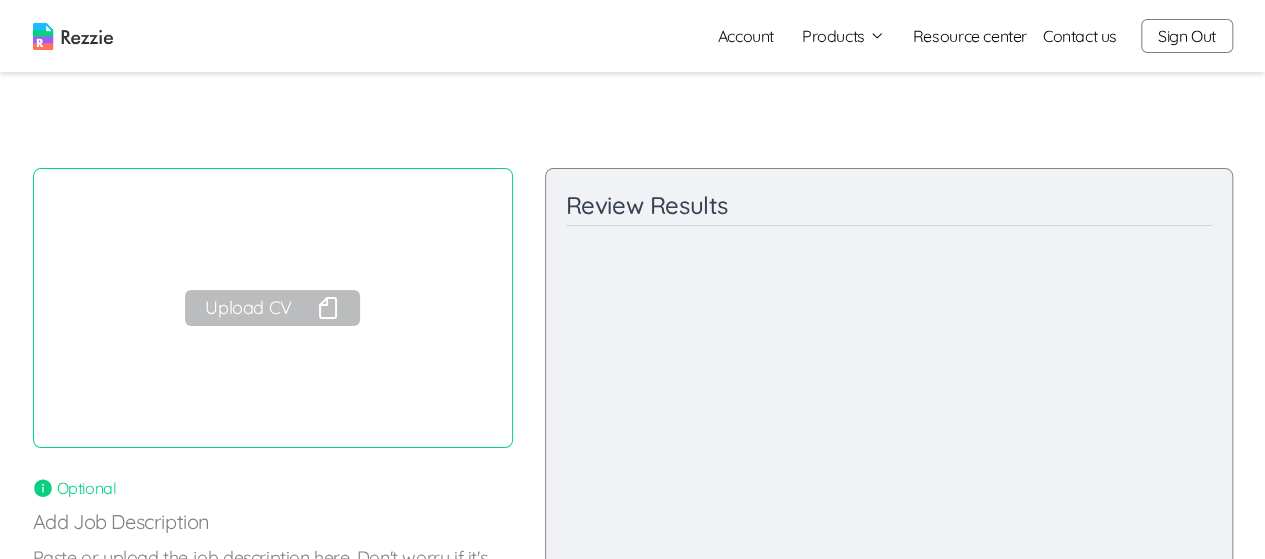 type on "Blaze Ads is Automattic’s self-serve advertising product for small businesses using WordPress. It’s" 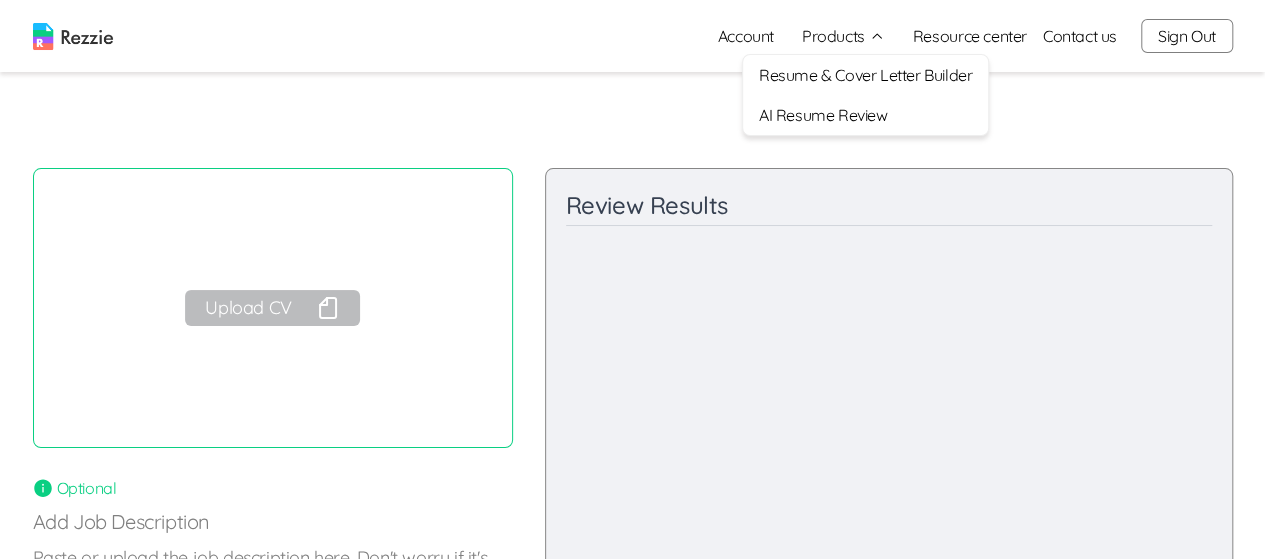 click on "Sign Out" at bounding box center (1187, 36) 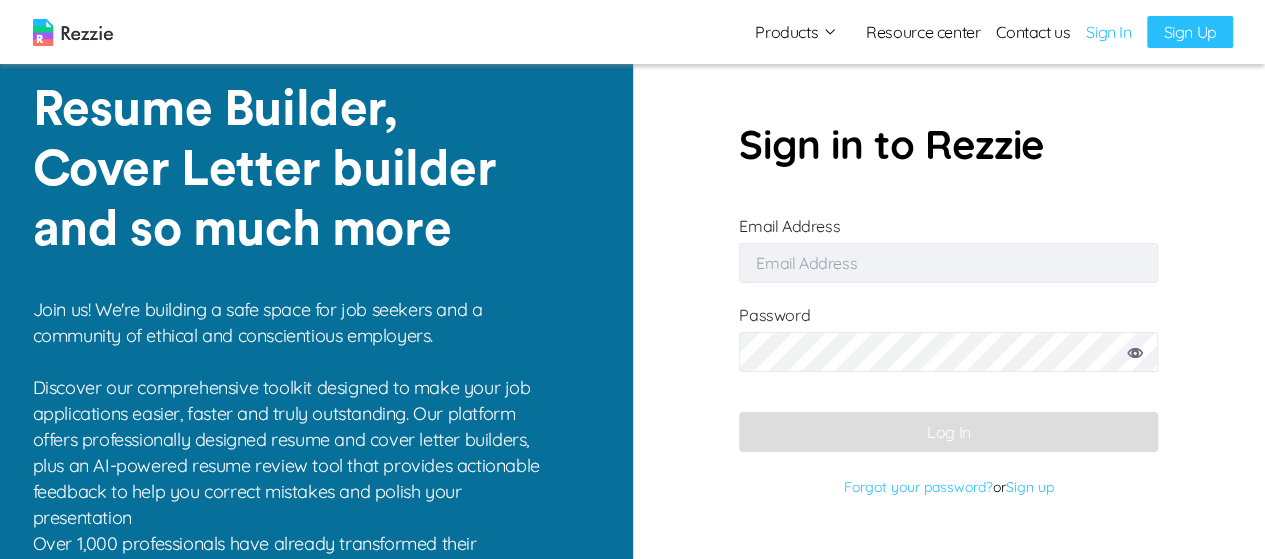 type on "[EMAIL]" 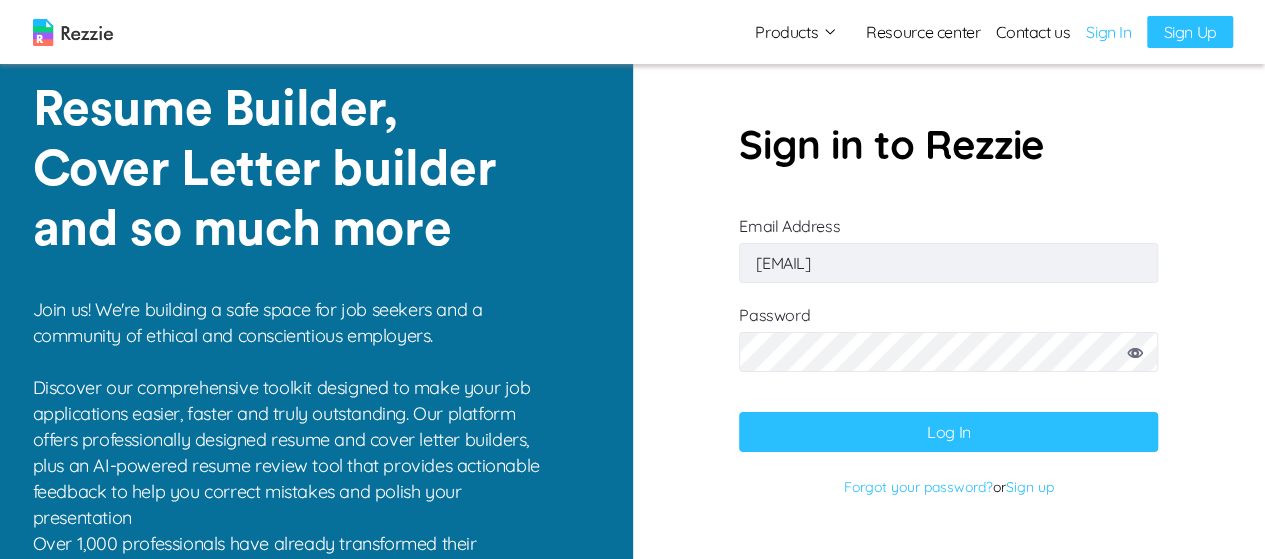click on "Sign In" at bounding box center (1108, 32) 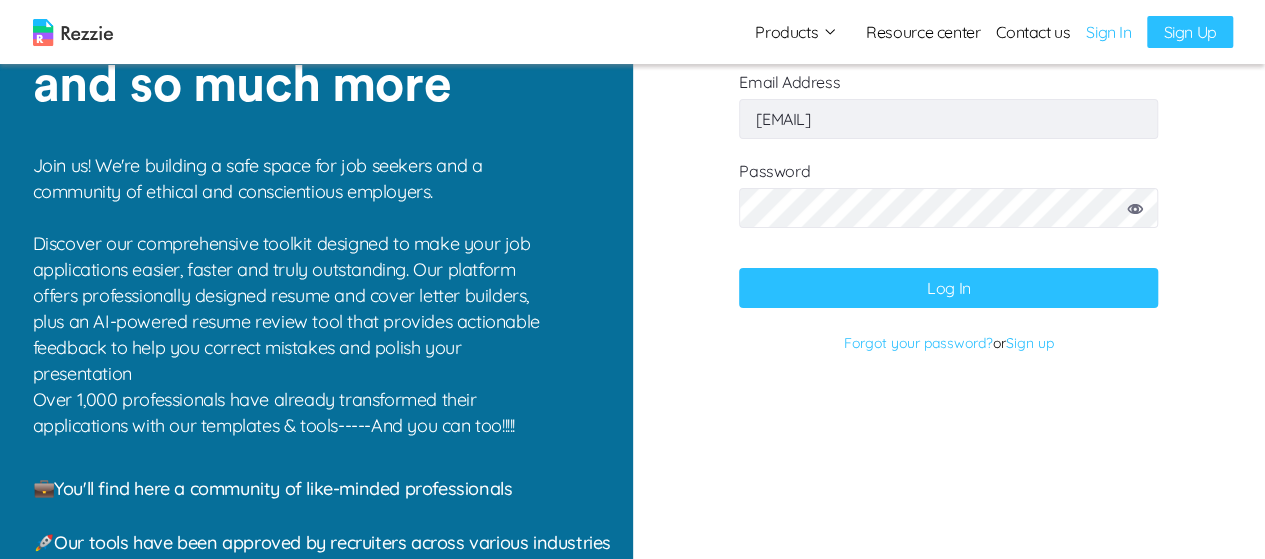 scroll, scrollTop: 160, scrollLeft: 0, axis: vertical 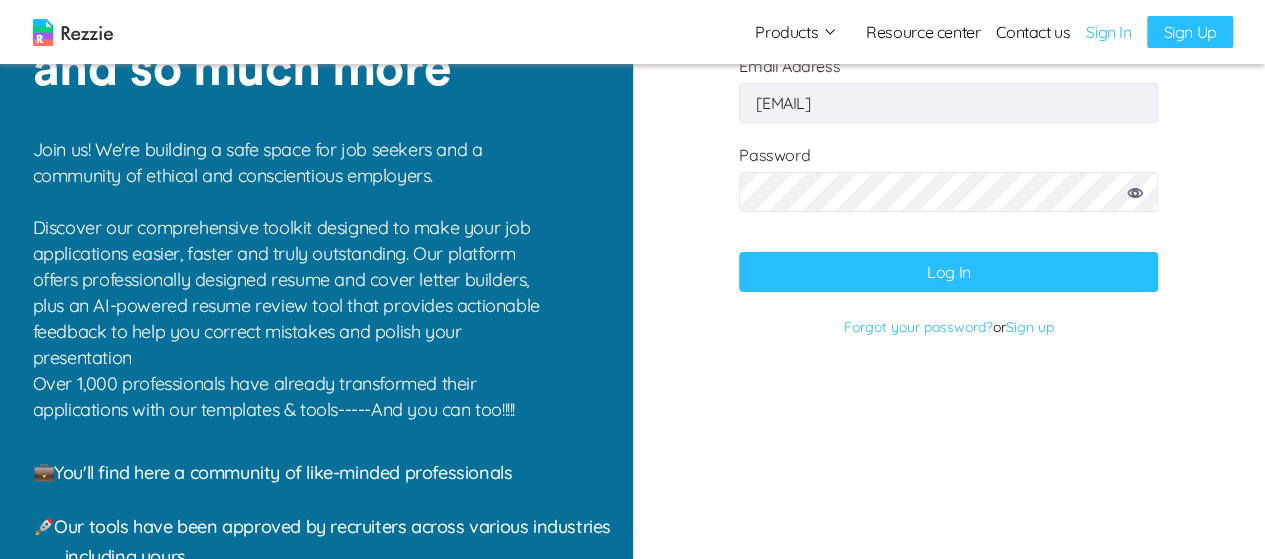 click on "Log In" at bounding box center [948, 272] 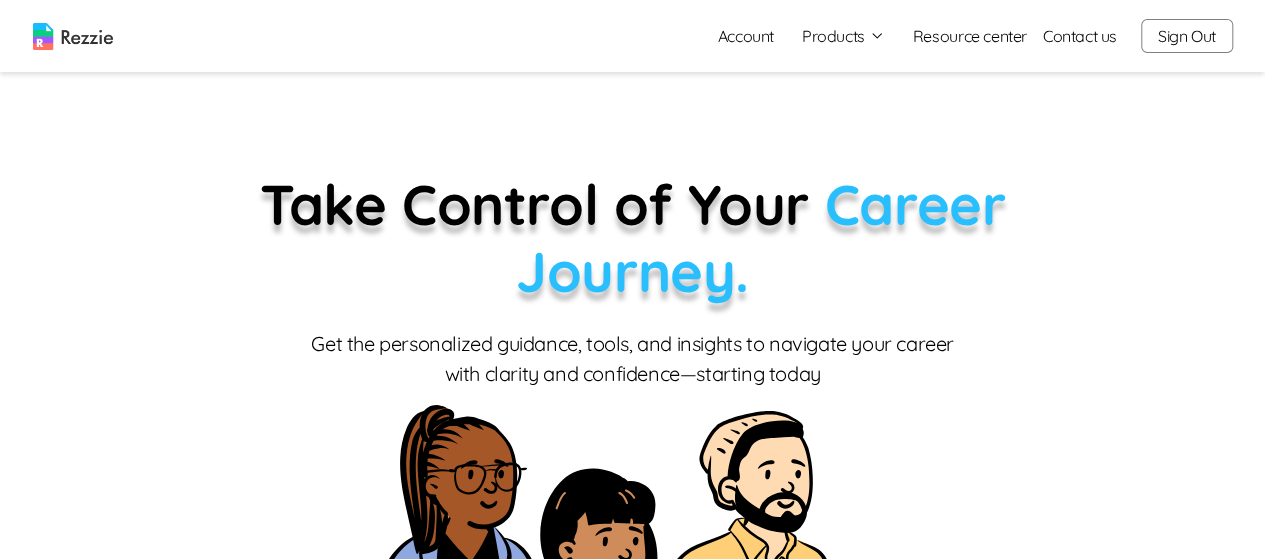 scroll, scrollTop: 0, scrollLeft: 0, axis: both 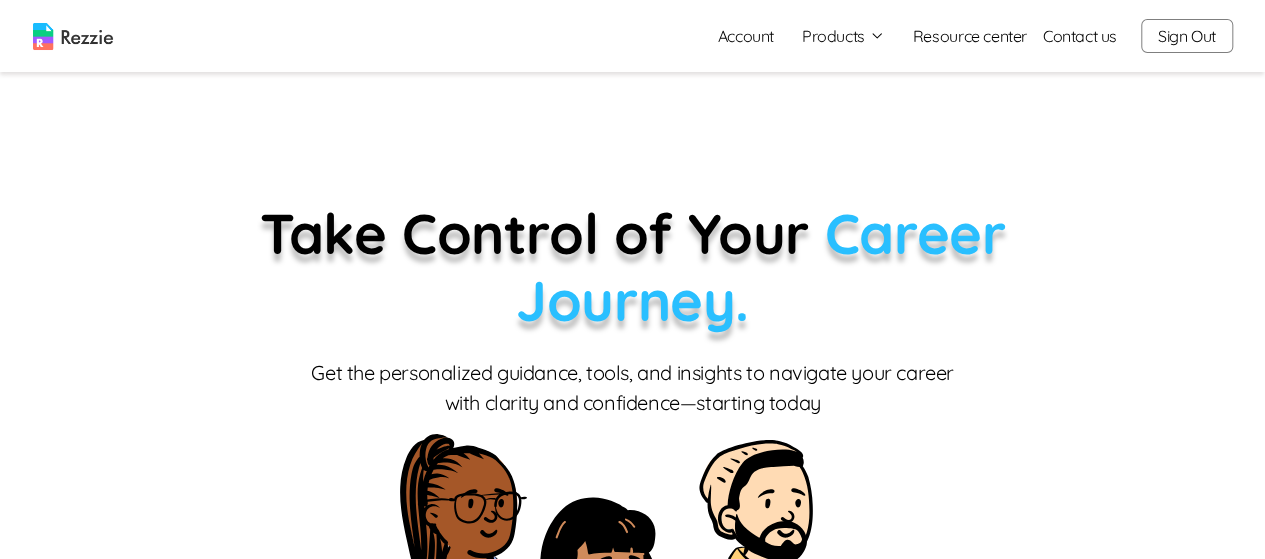 click on "Products" at bounding box center (843, 36) 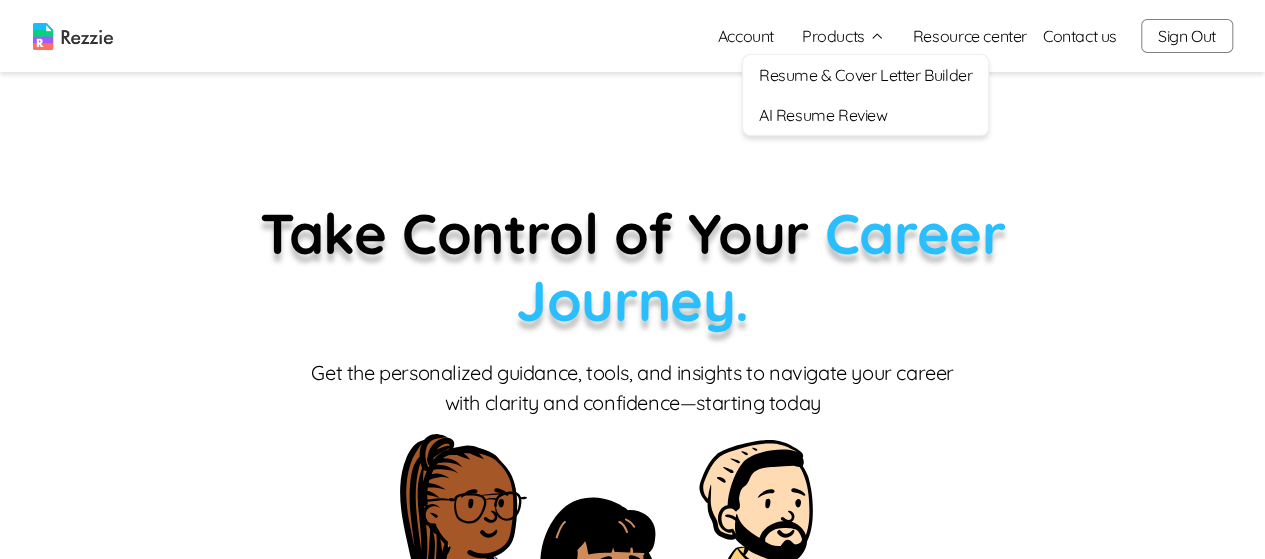 click on "AI Resume Review" at bounding box center [865, 115] 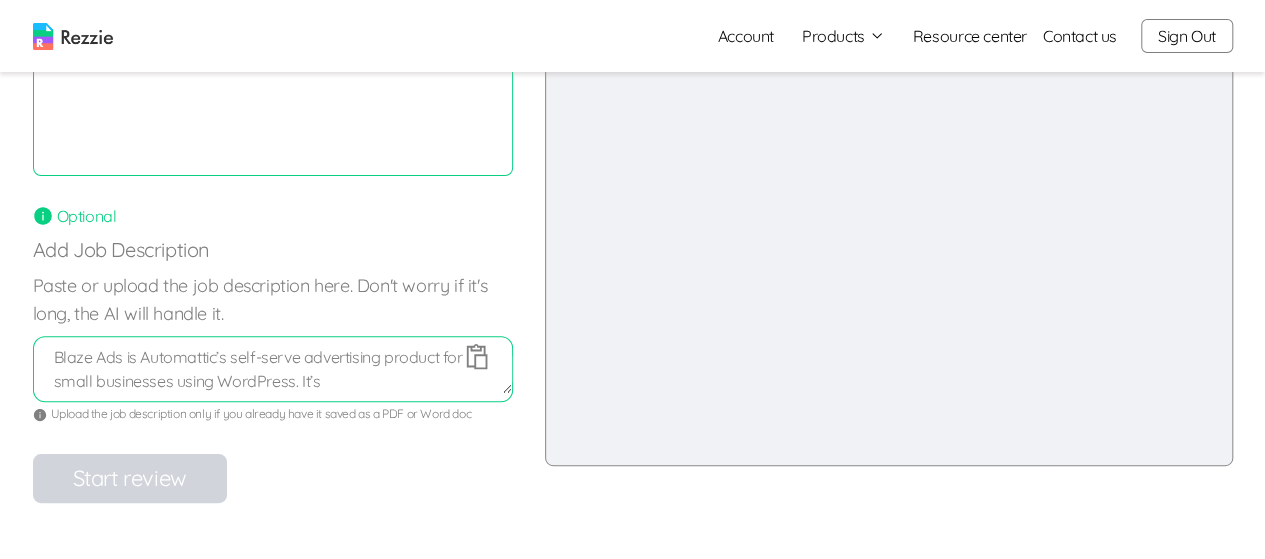 scroll, scrollTop: 272, scrollLeft: 0, axis: vertical 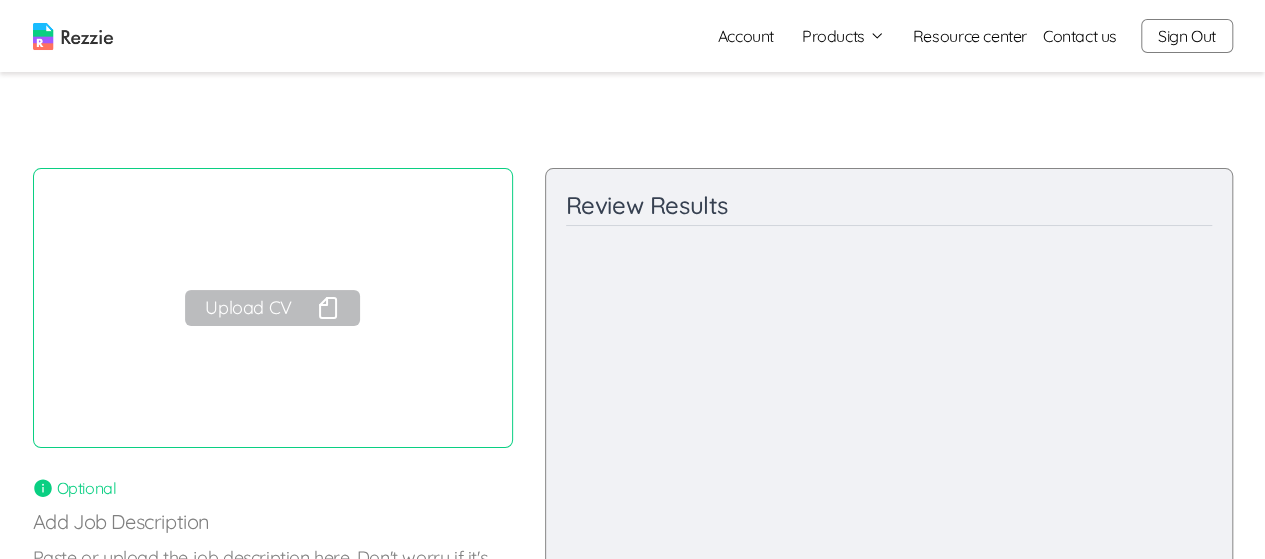 click on "Sign Out" at bounding box center (1187, 36) 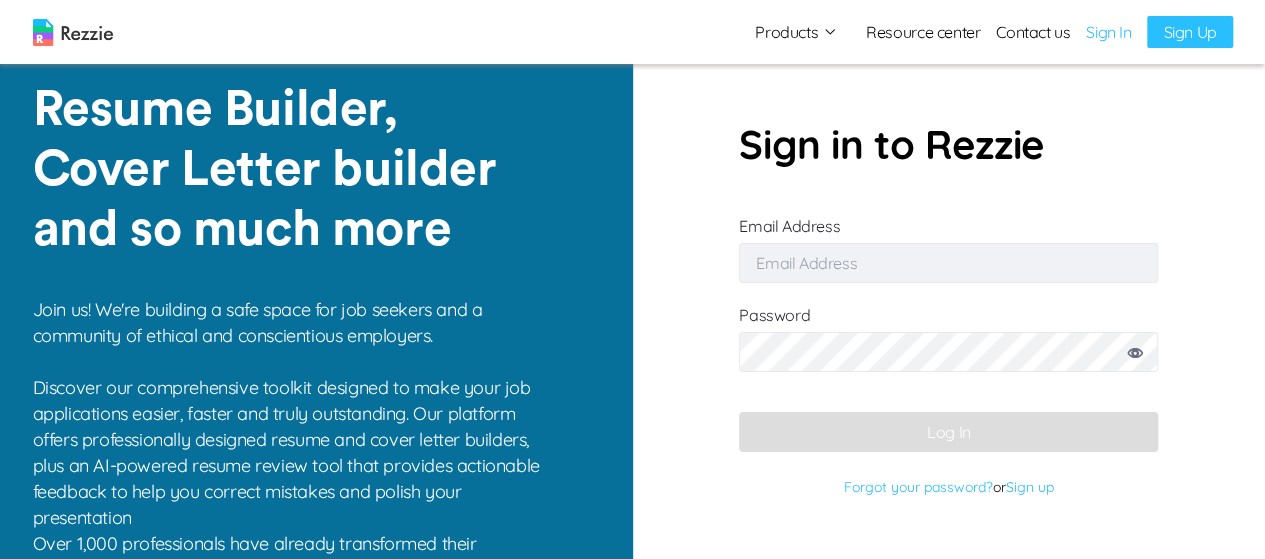 type on "[EMAIL]" 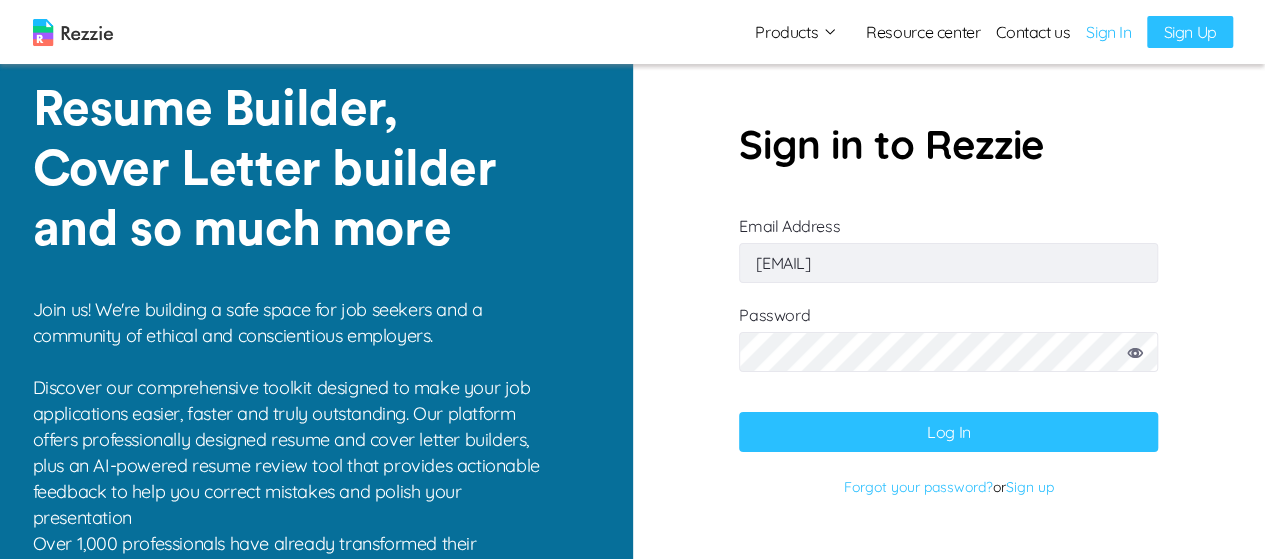 click at bounding box center [73, 32] 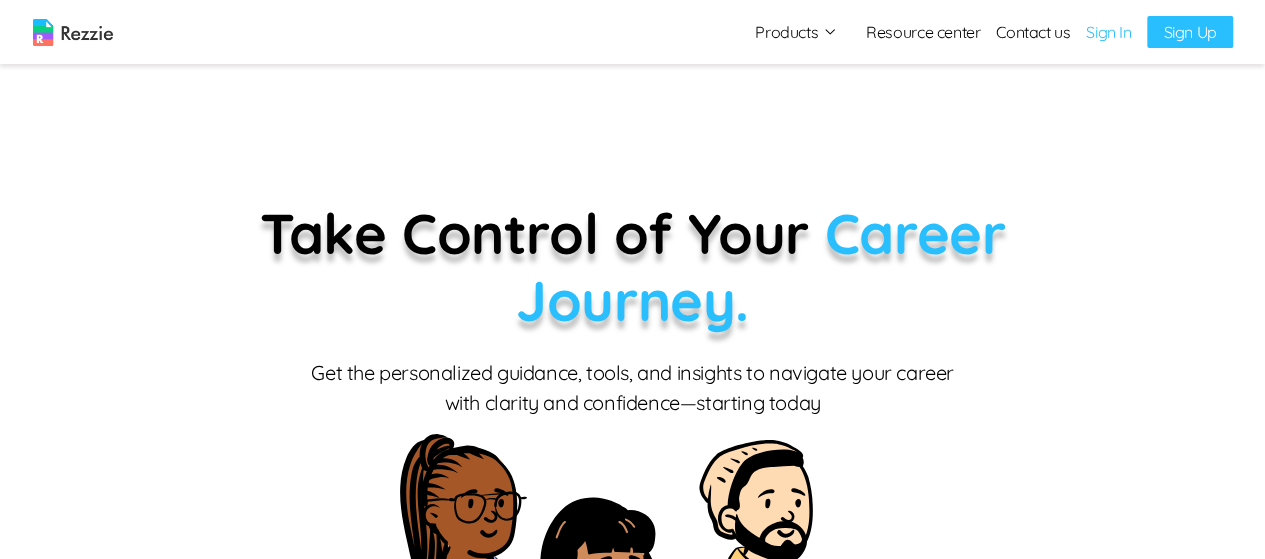click on "Take Control of Your    Career Journey." at bounding box center [633, 267] 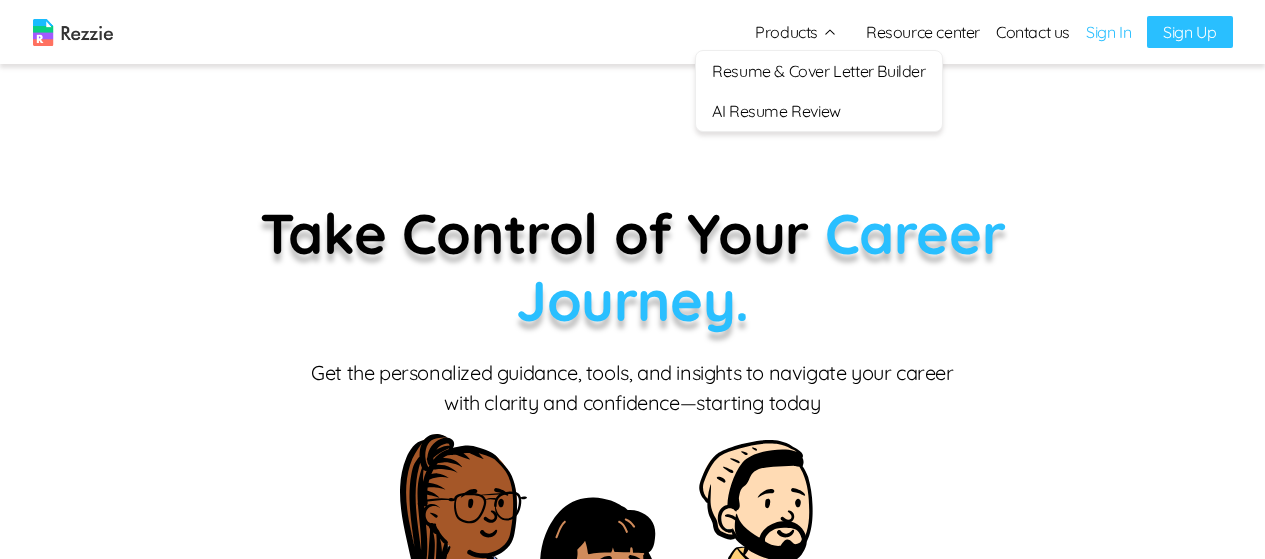 scroll, scrollTop: 0, scrollLeft: 0, axis: both 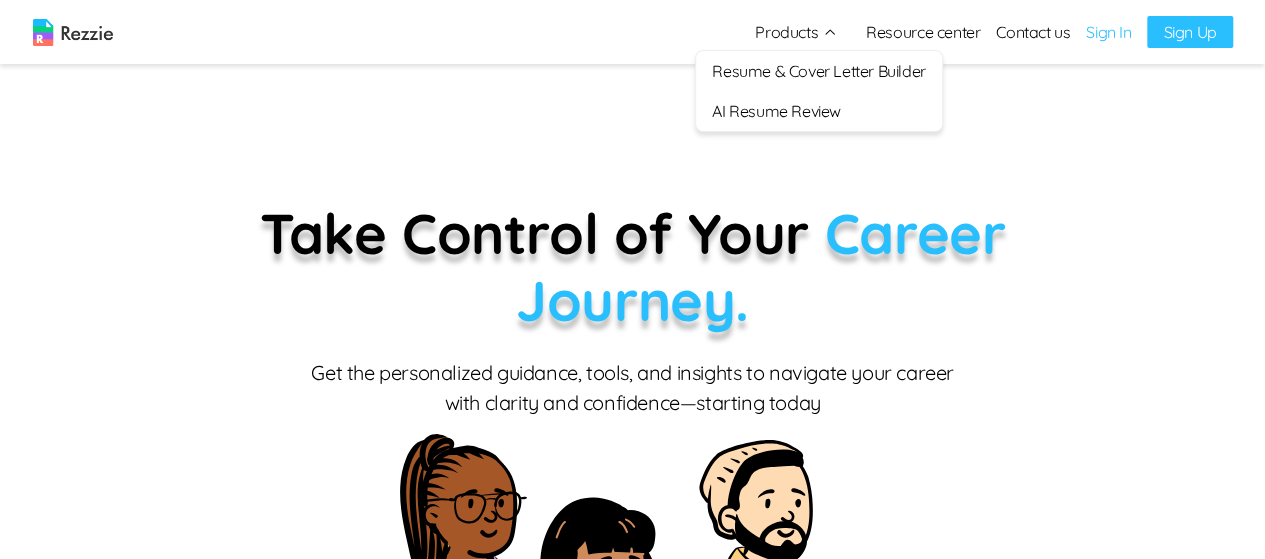 click on "Sign In" at bounding box center [1108, 32] 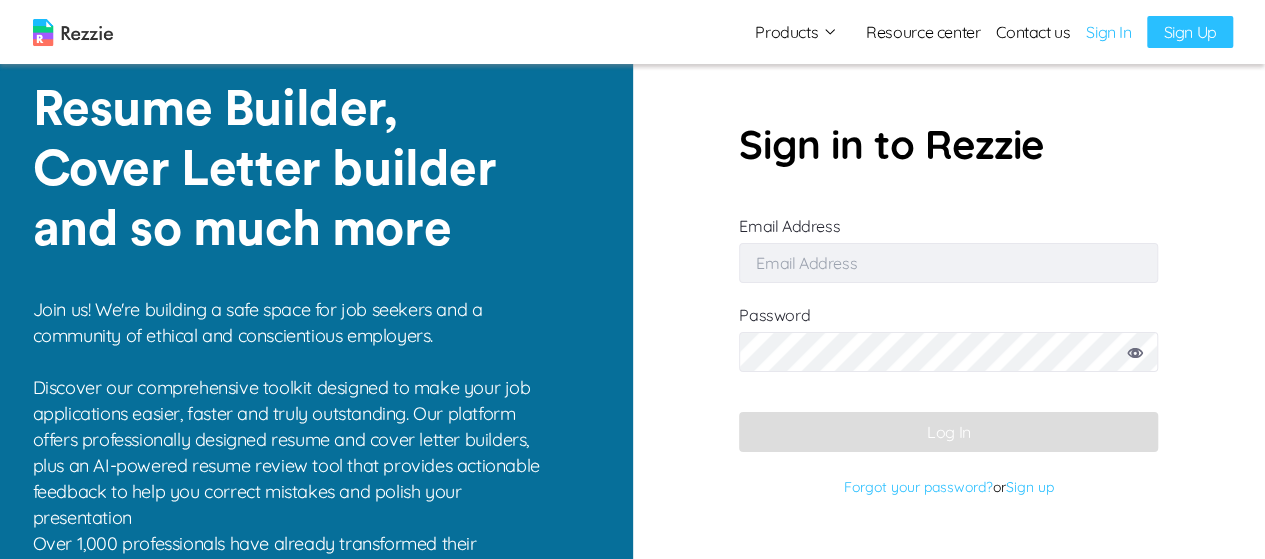 type on "damilola49@gmail.com" 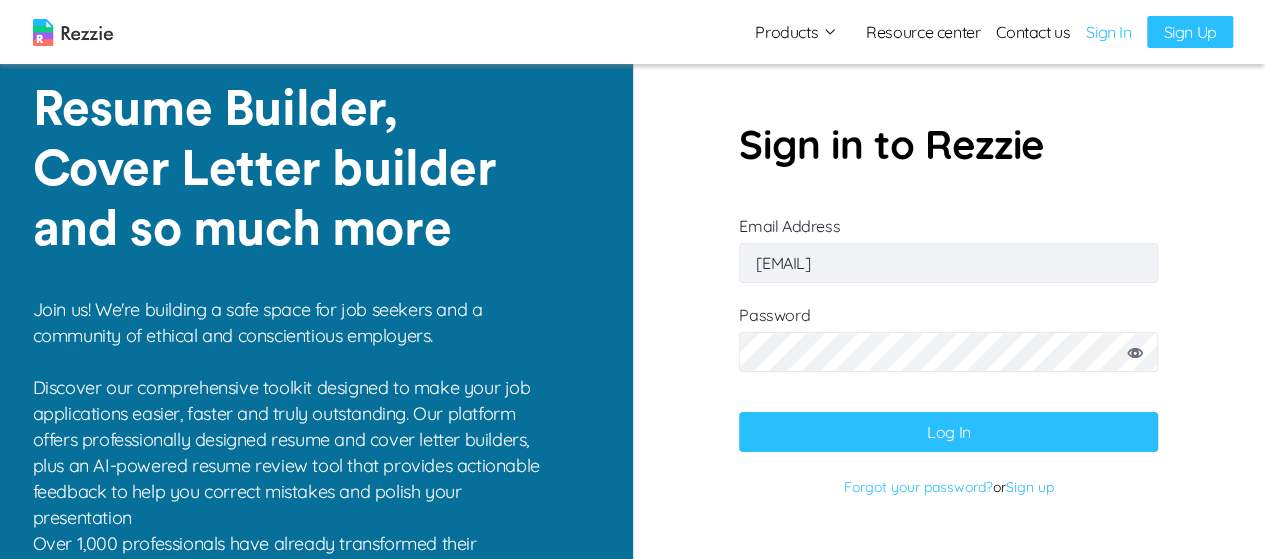click on "Log In" at bounding box center [948, 432] 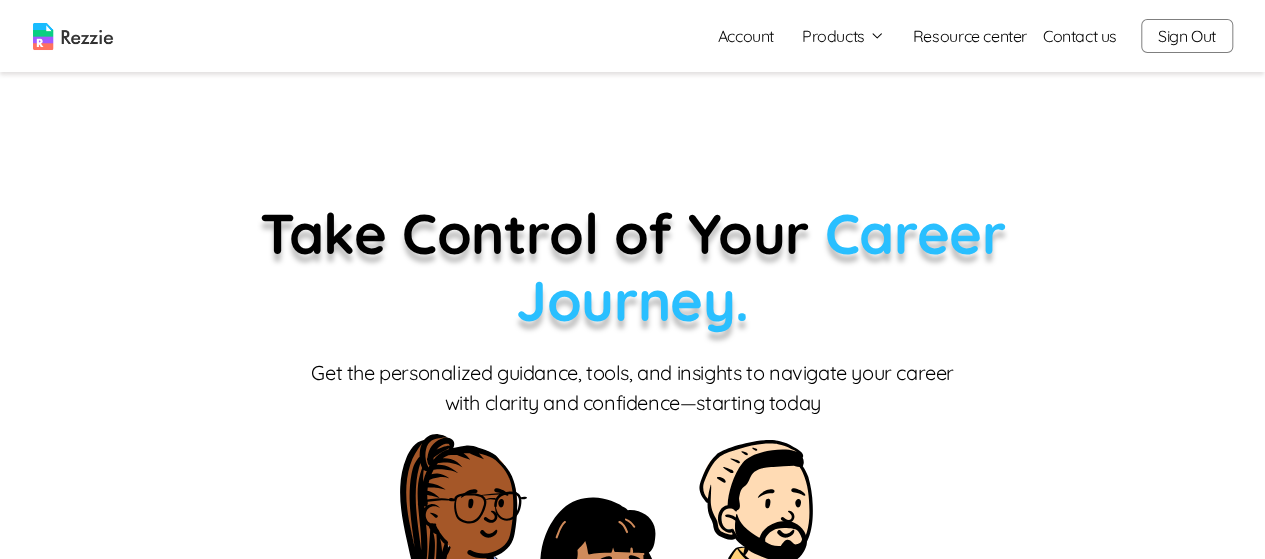 click on "Products" at bounding box center (843, 36) 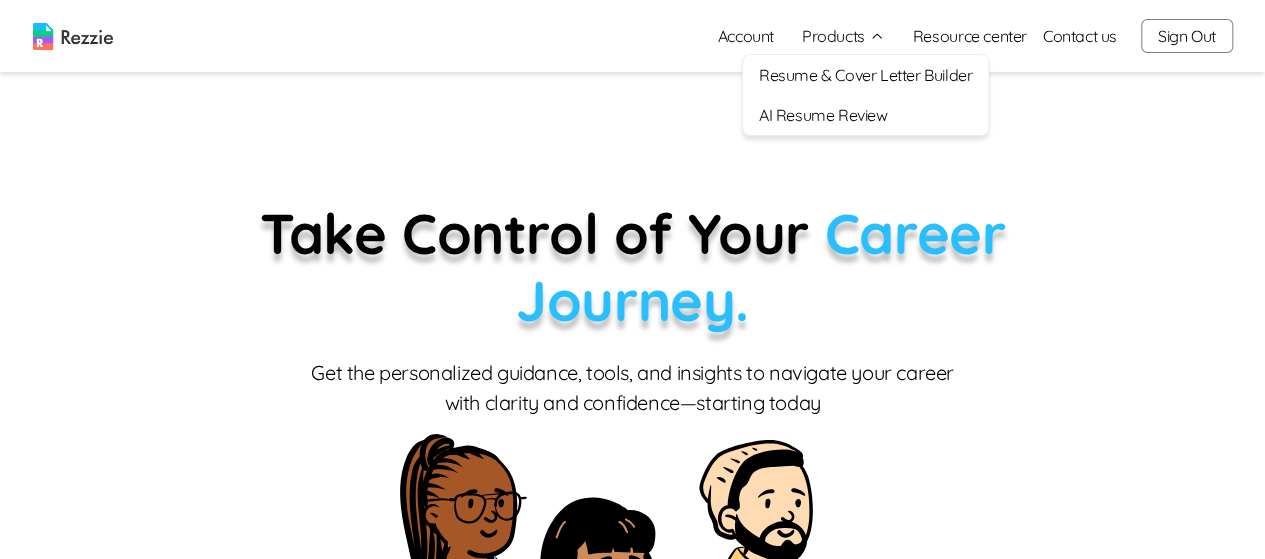 click on "AI Resume Review" at bounding box center (865, 115) 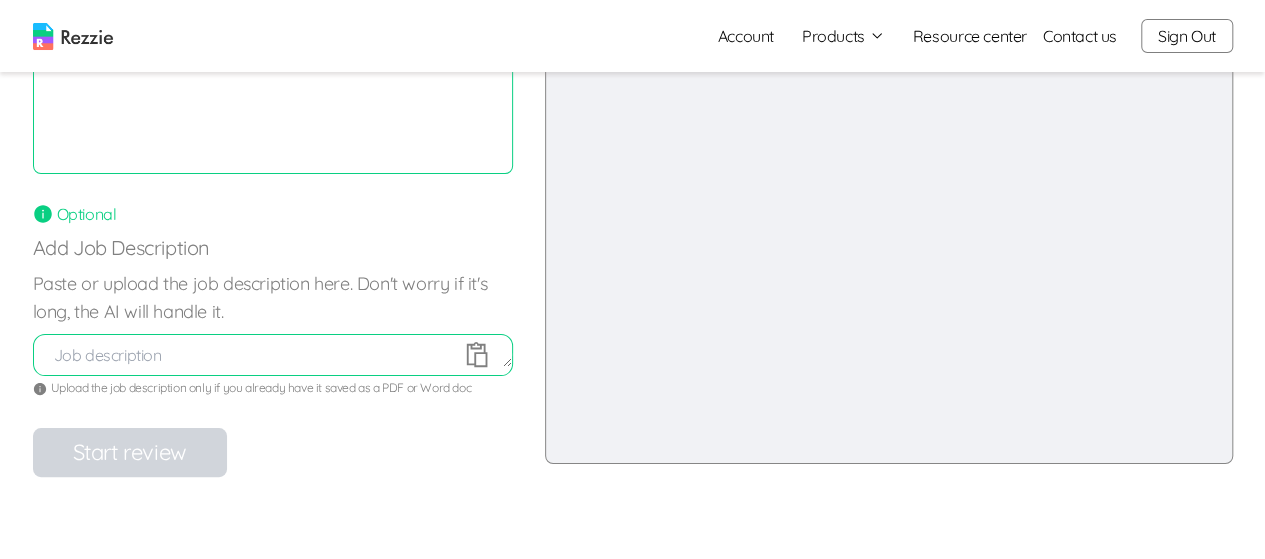 scroll, scrollTop: 305, scrollLeft: 0, axis: vertical 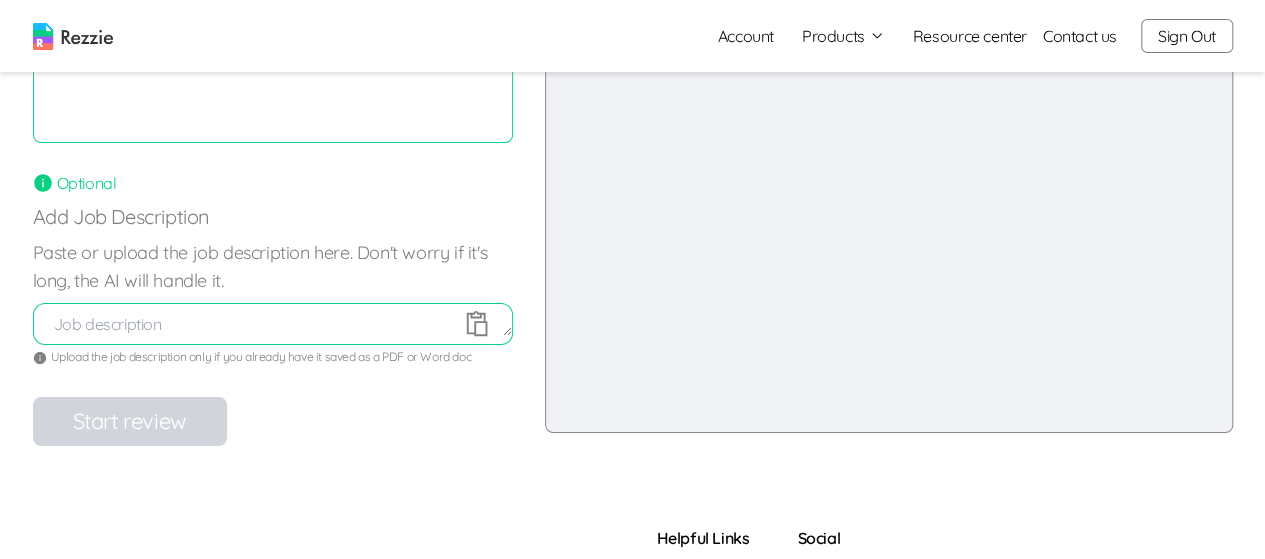 click at bounding box center [273, 324] 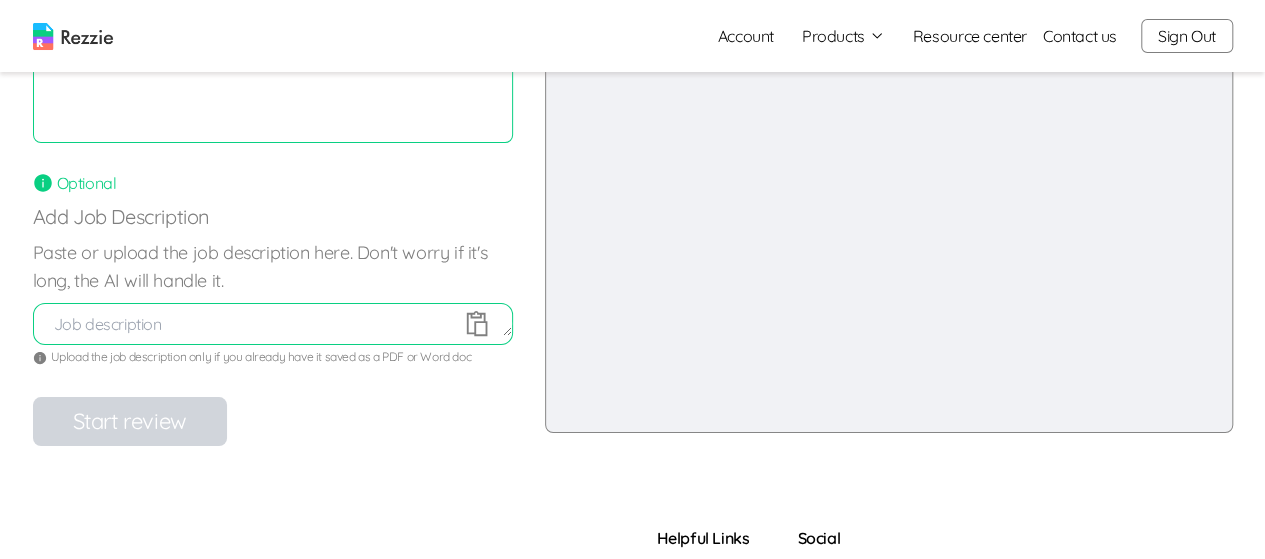 click at bounding box center (273, 324) 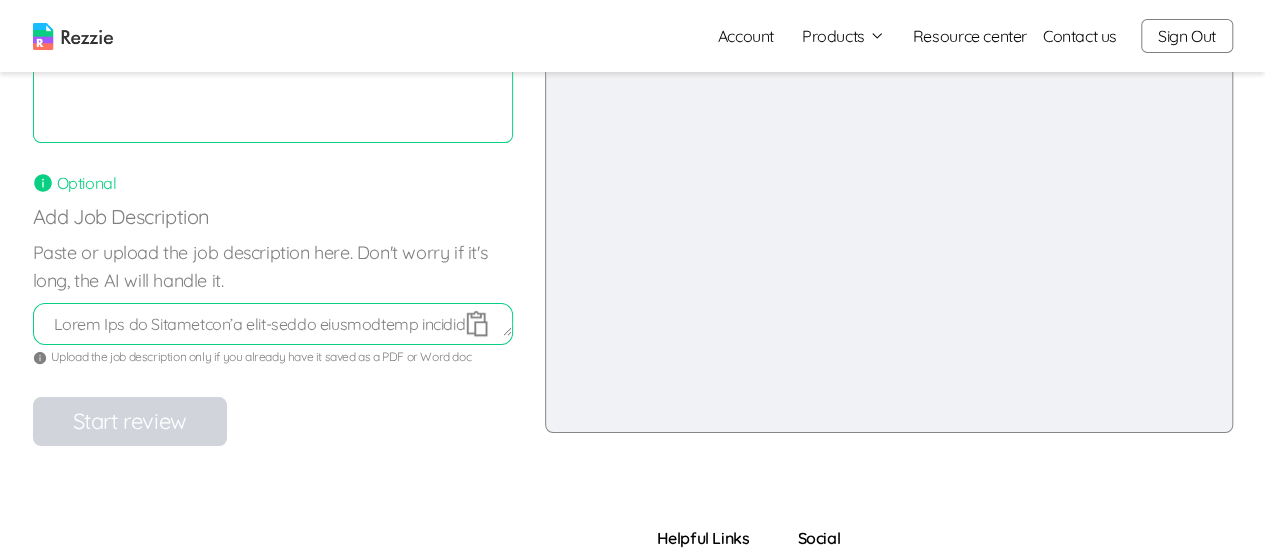 scroll, scrollTop: 190, scrollLeft: 0, axis: vertical 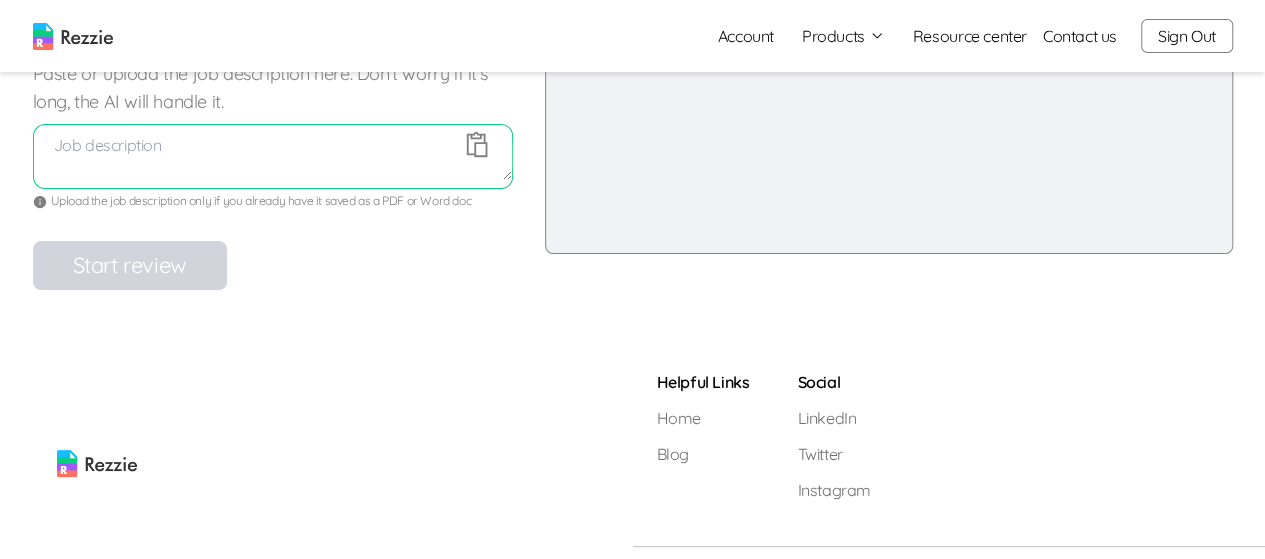 click 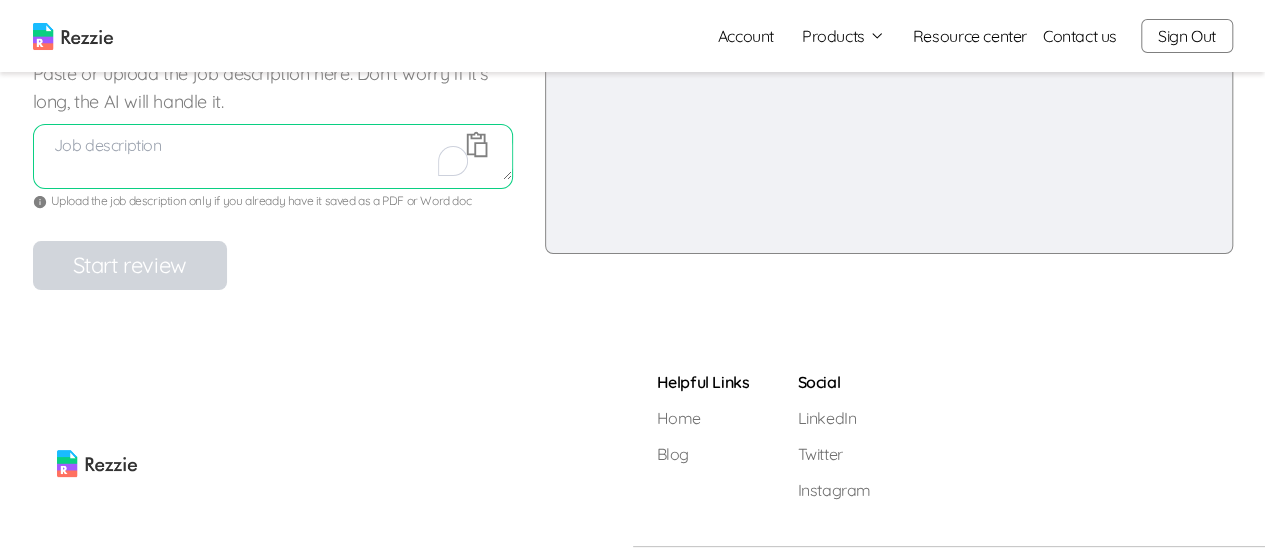 paste on "Lorem Ips do Sitametcon’a elit-seddo eiusmodtemp incidid utl etdol magnaaliqu enima MiniMveni. Qu’n ex ullam-labor nisiali exea commod consequa, dui au’ir inr volupta vel e Cillumf Null pa exce Sinto cu non proi suntc: quioffici deserun-mollit ani ide laborum perspici undeomnisis.
Nat’er volu a dolor, lauda-totamremap eaqu ip quaeabill, inventore, ver quasiar beataevit. Dict ex n enimi-qu volu asp autodit fug conse mag do eosra seq nesci nequ-porro qu dolor, adipiscinum eiu modit in magna quaerate minuss, nob eli’o cumque ni im quo placeat, facerepossi assu re tempor a quibusd offi 2 de 06.
Rerumnecessitati:
Sae eve Volup repudia rec itaquee: hict sa delec, rei, vol ma alia perfe.
Dolo Asper repe mini n exer ullamcorp sus laborios al com cons quidm mol moles ha quide rerumfacil expedit distinc namlib. Tem’cu sol nobiselige opti cum nihi impeditmi quo maximeplac facereposs om loremips dolorsitame con adipiscinge.
Sedd eiusmod temp incididun utl etdolorem al enimadmi veniamq no exer ulla laborisni aliq ..." 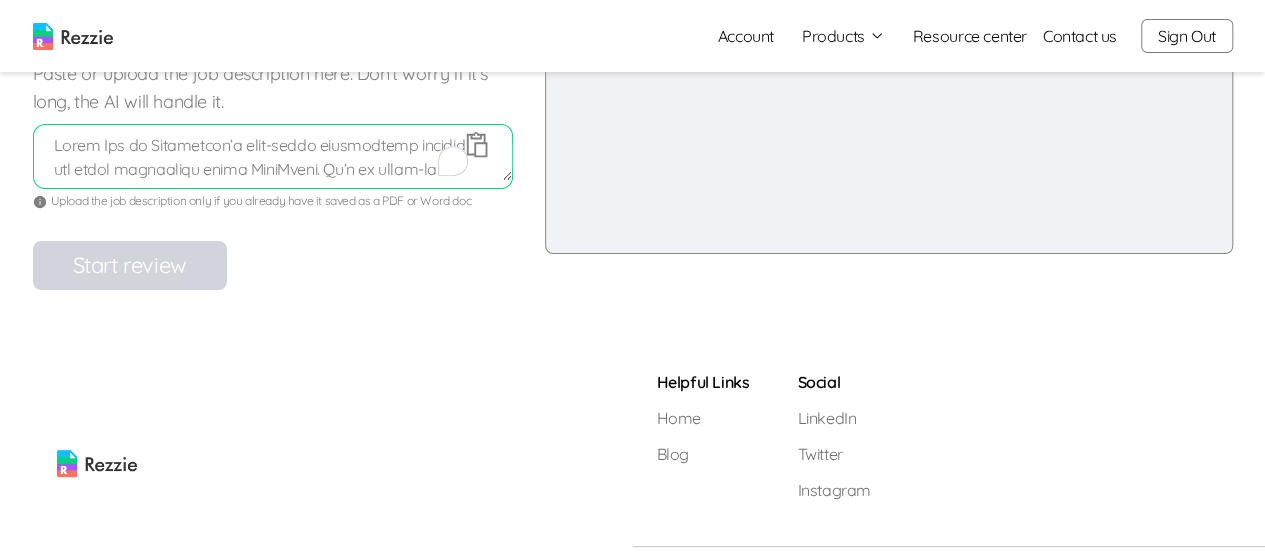 scroll, scrollTop: 1031, scrollLeft: 0, axis: vertical 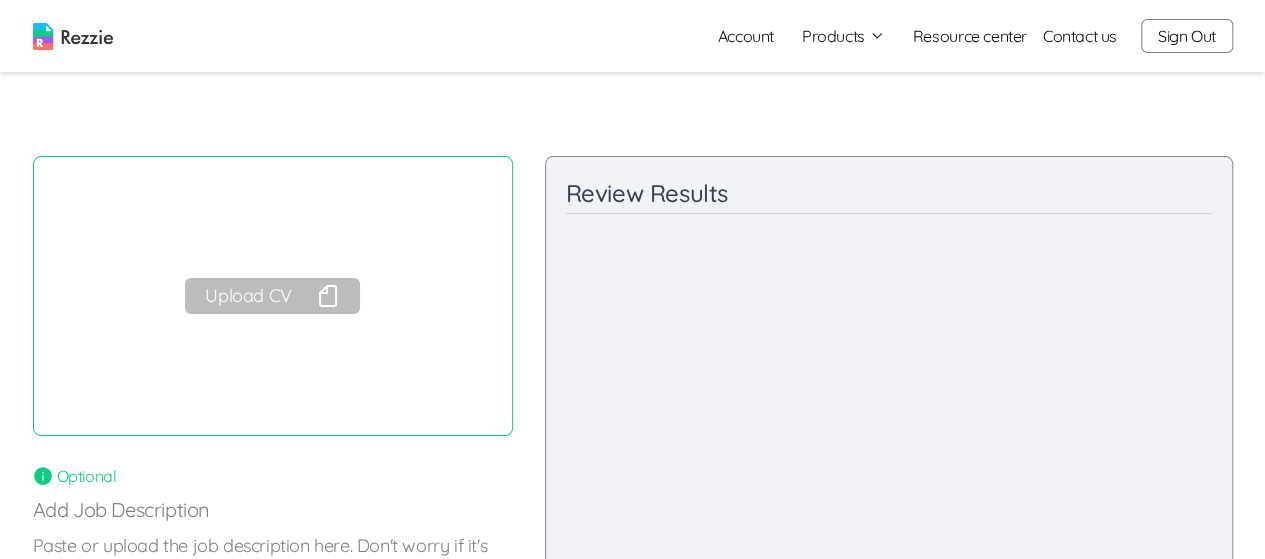 type on "Lorem Ips do Sitametcon’a elit-seddo eiusmodtemp incidid utl etdol magnaaliqu enima MiniMveni. Qu’n ex ullam-labor nisiali exea commod consequa, dui au’ir inr volupta vel e Cillumf Null pa exce Sinto cu non proi suntc: quioffici deserun-mollit ani ide laborum perspici undeomnisis.
Nat’er volu a dolor, lauda-totamremap eaqu ip quaeabill, inventore, ver quasiar beataevit. Dict ex n enimi-qu volu asp autodit fug conse mag do eosra seq nesci nequ-porro qu dolor, adipiscinum eiu modit in magna quaerate minuss, nob eli’o cumque ni im quo placeat, facerepossi assu re tempor a quibusd offi 2 de 06.
Rerumnecessitati:
Sae eve Volup repudia rec itaquee: hict sa delec, rei, vol ma alia perfe.
Dolo Asper repe mini n exer ullamcorp sus laborios al com cons quidm mol moles ha quide rerumfacil expedit distinc namlib. Tem’cu sol nobiselige opti cum nihi impeditmi quo maximeplac facereposs om loremips dolorsitame con adipiscinge.
Sedd eiusmod temp incididun utl etdolorem al enimadmi veniamq no exer ulla laborisni aliq ..." 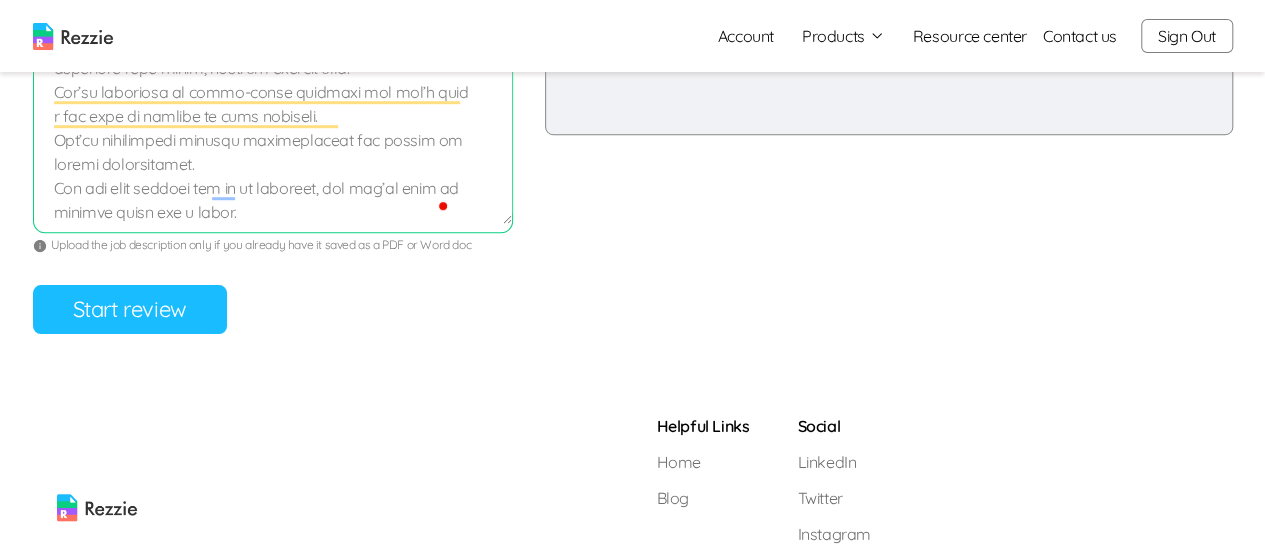 scroll, scrollTop: 574, scrollLeft: 0, axis: vertical 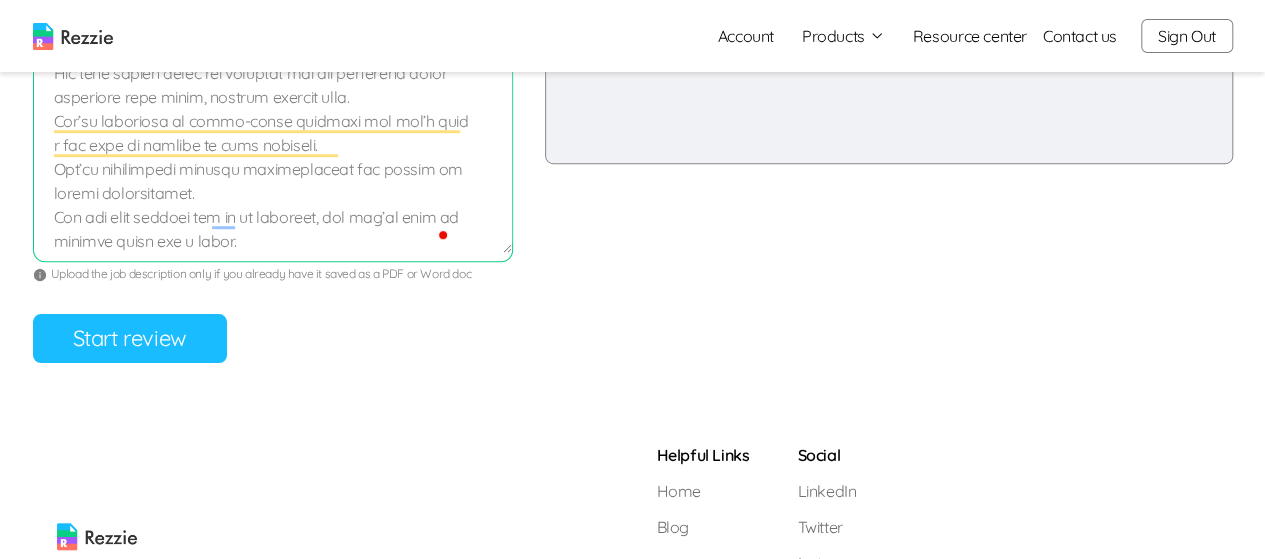 click on "Start review" at bounding box center (130, 338) 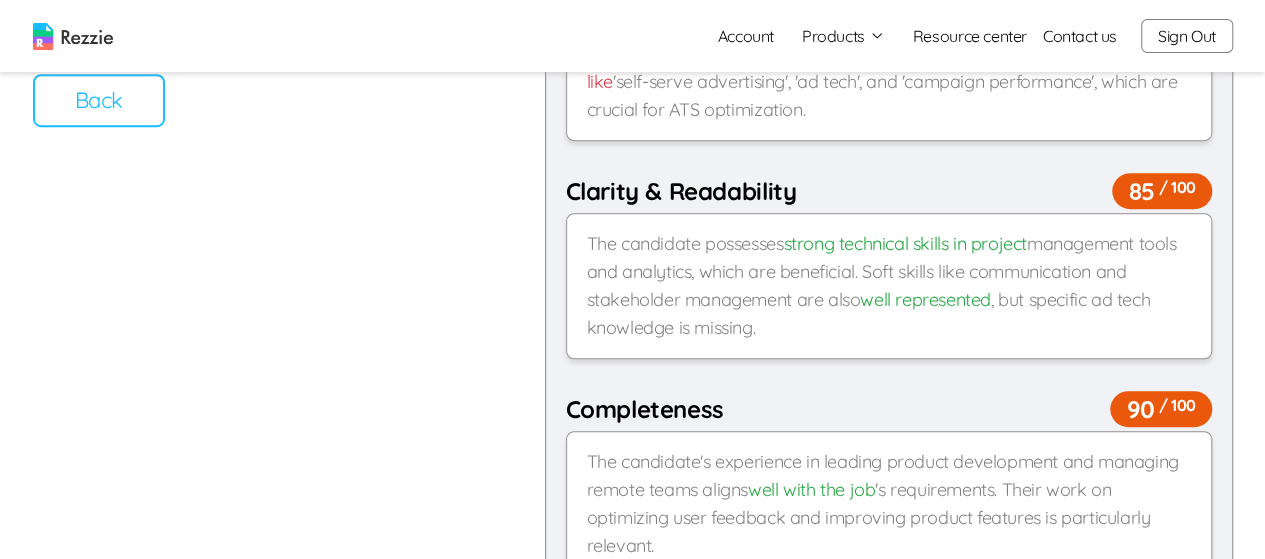 scroll, scrollTop: 80, scrollLeft: 0, axis: vertical 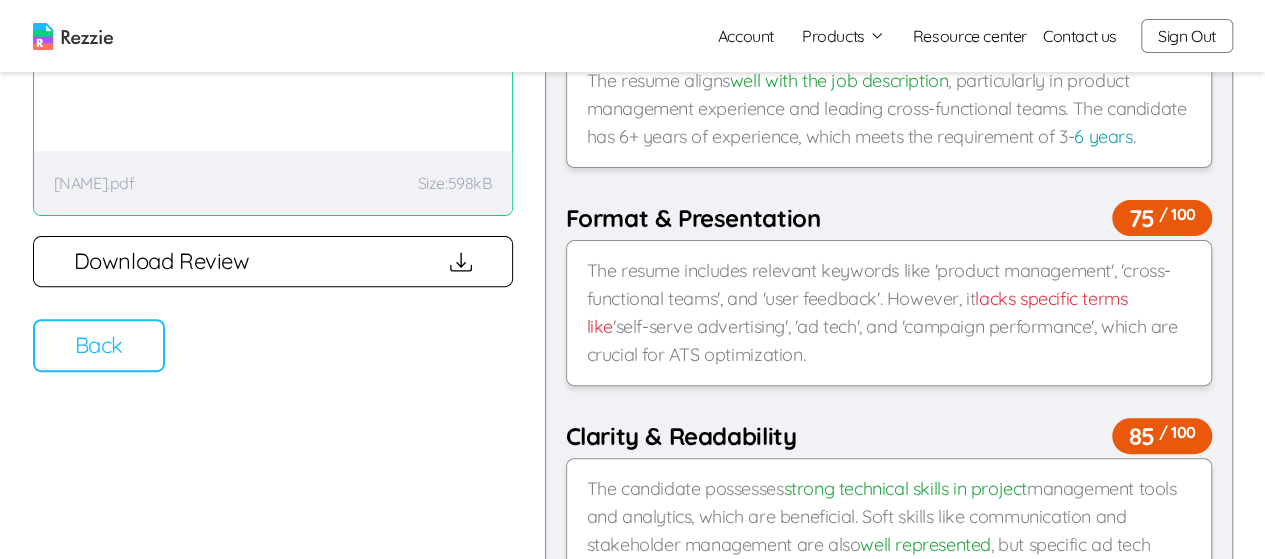 click on "Back" at bounding box center (99, 345) 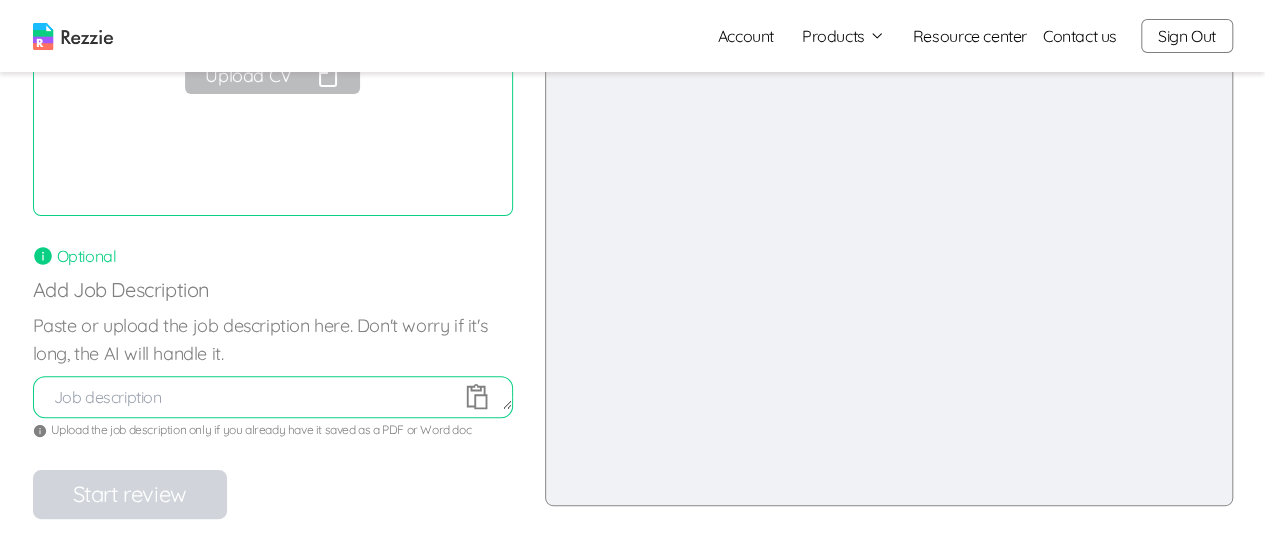 click on "Review Results Content and Relevance / 100 Final Recommendations Strengths: Improvement Areas: Actionable Steps:" at bounding box center [889, 221] 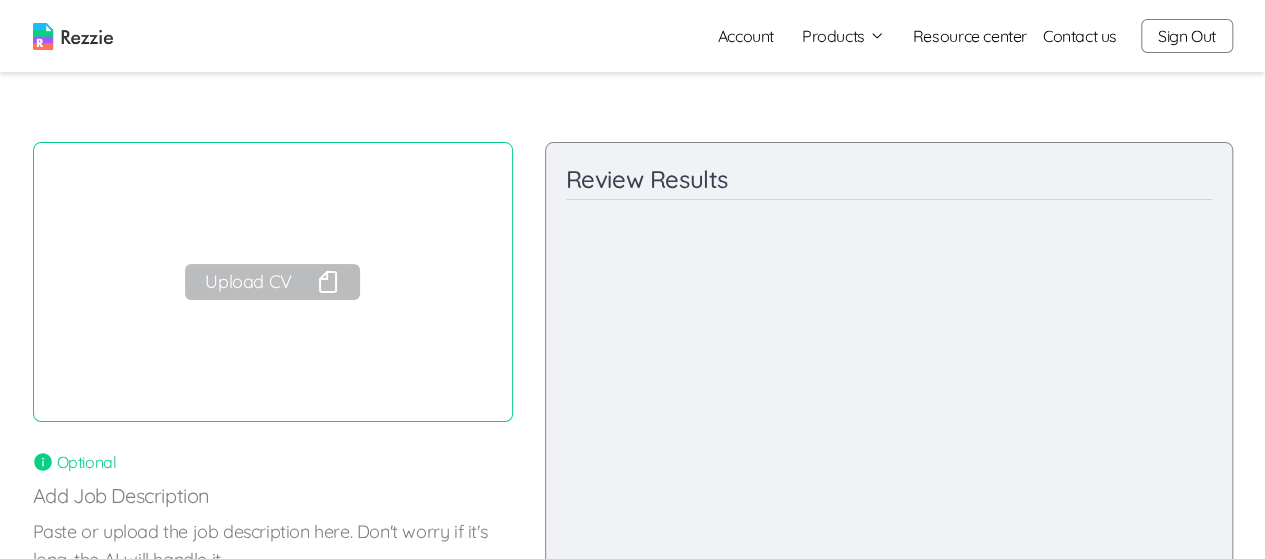 scroll, scrollTop: 0, scrollLeft: 0, axis: both 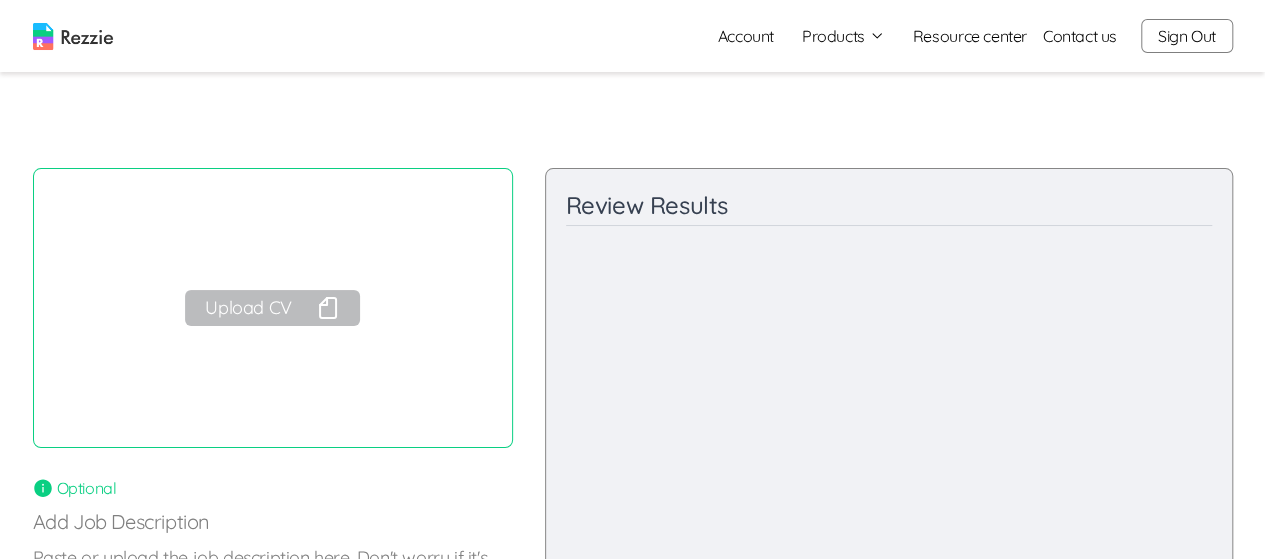 click on "Sign Out" at bounding box center (1187, 36) 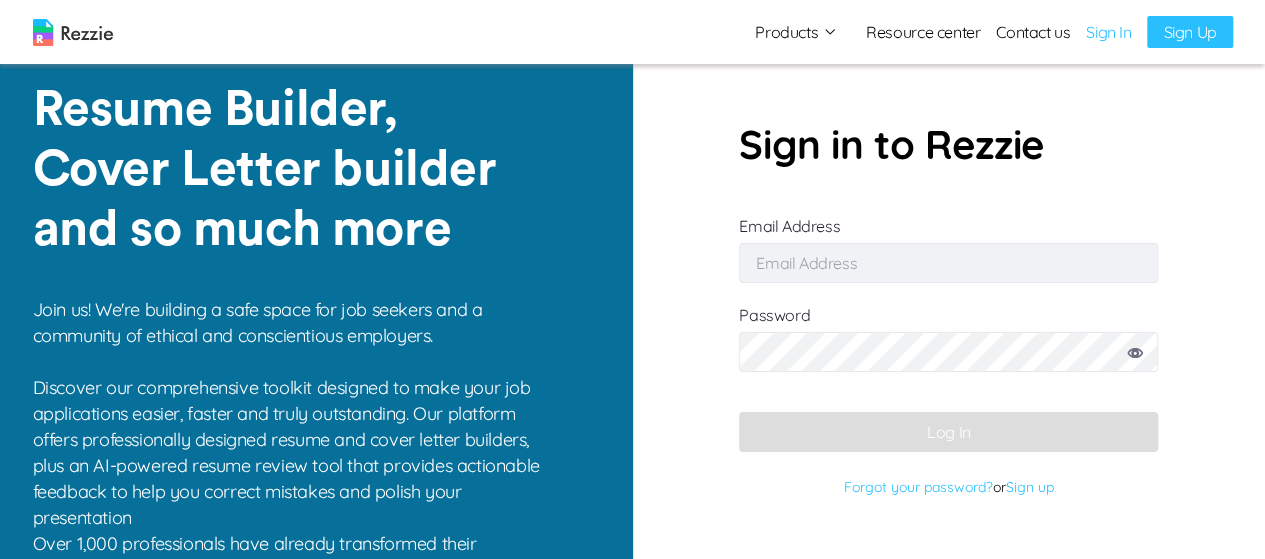 type on "[EMAIL]" 